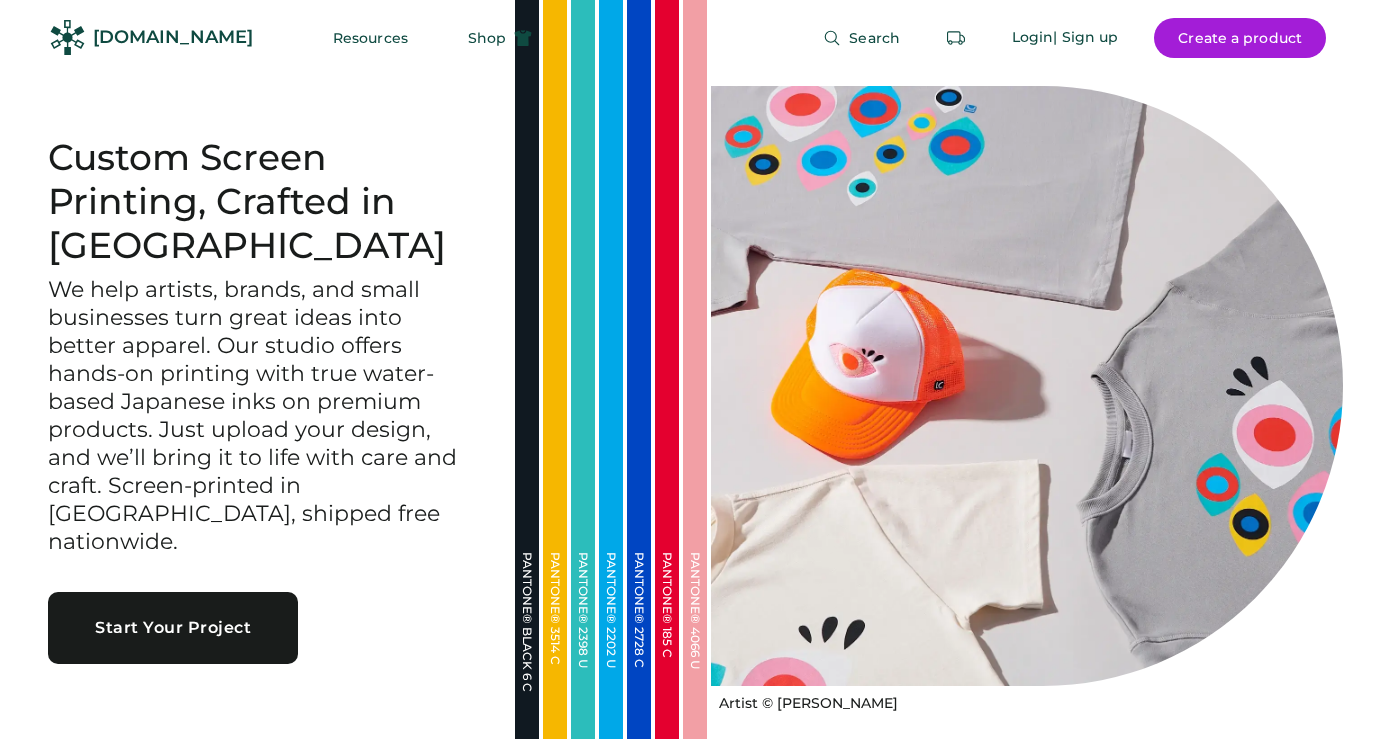 scroll, scrollTop: 0, scrollLeft: 0, axis: both 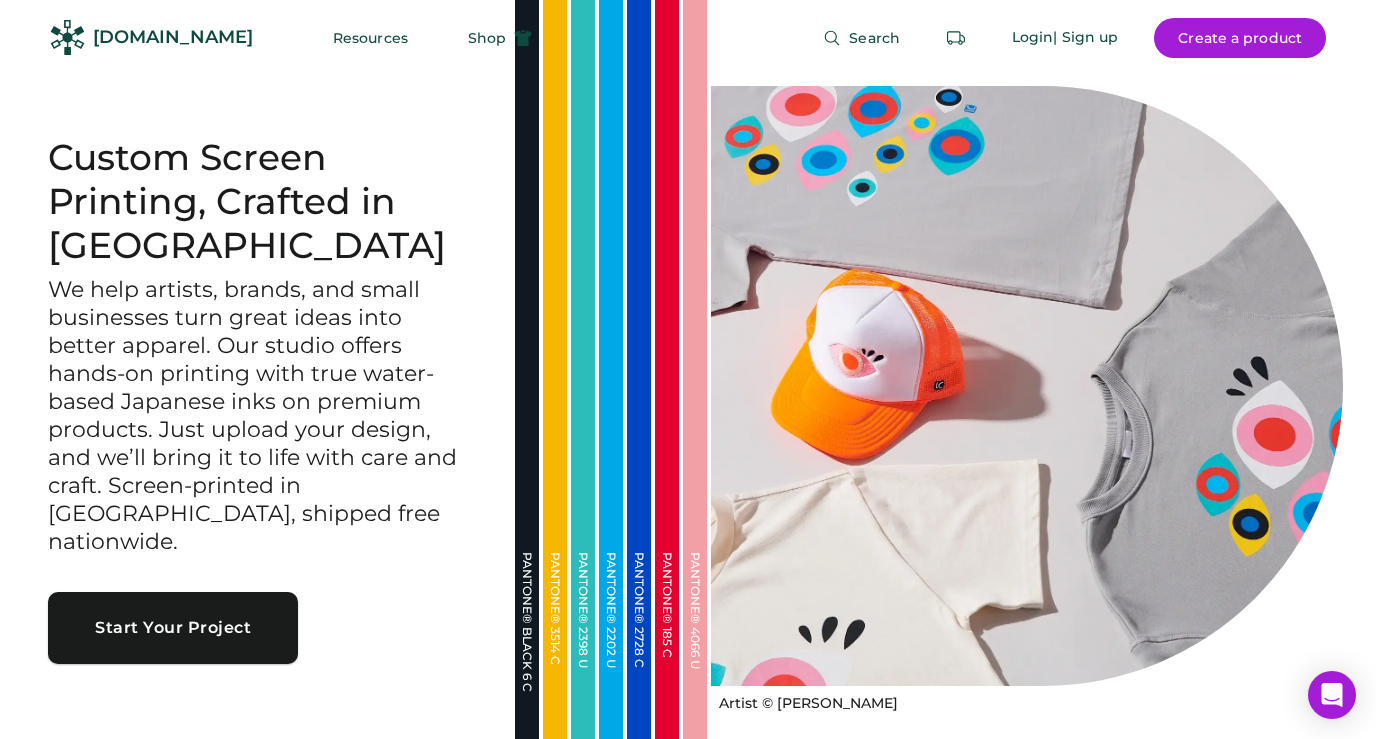 click on "Start Your Project" at bounding box center [173, 628] 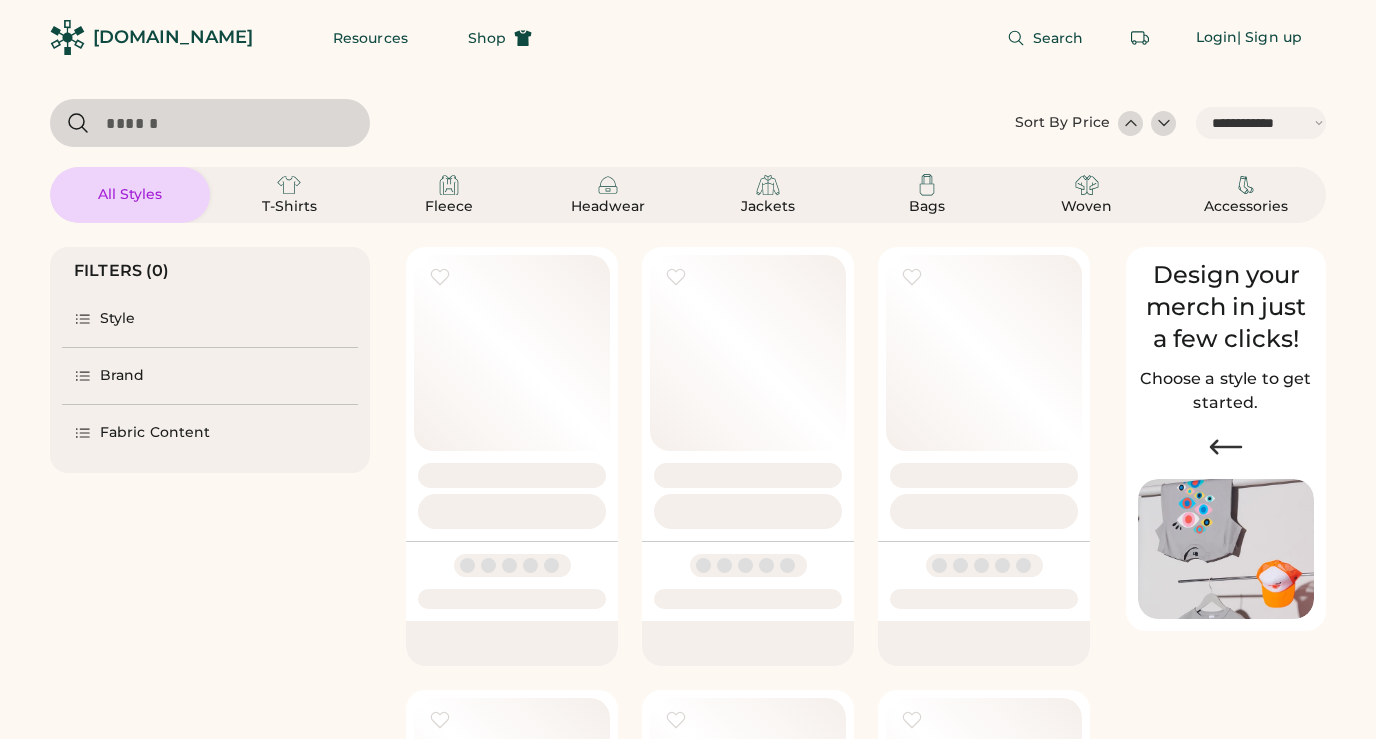 select on "*****" 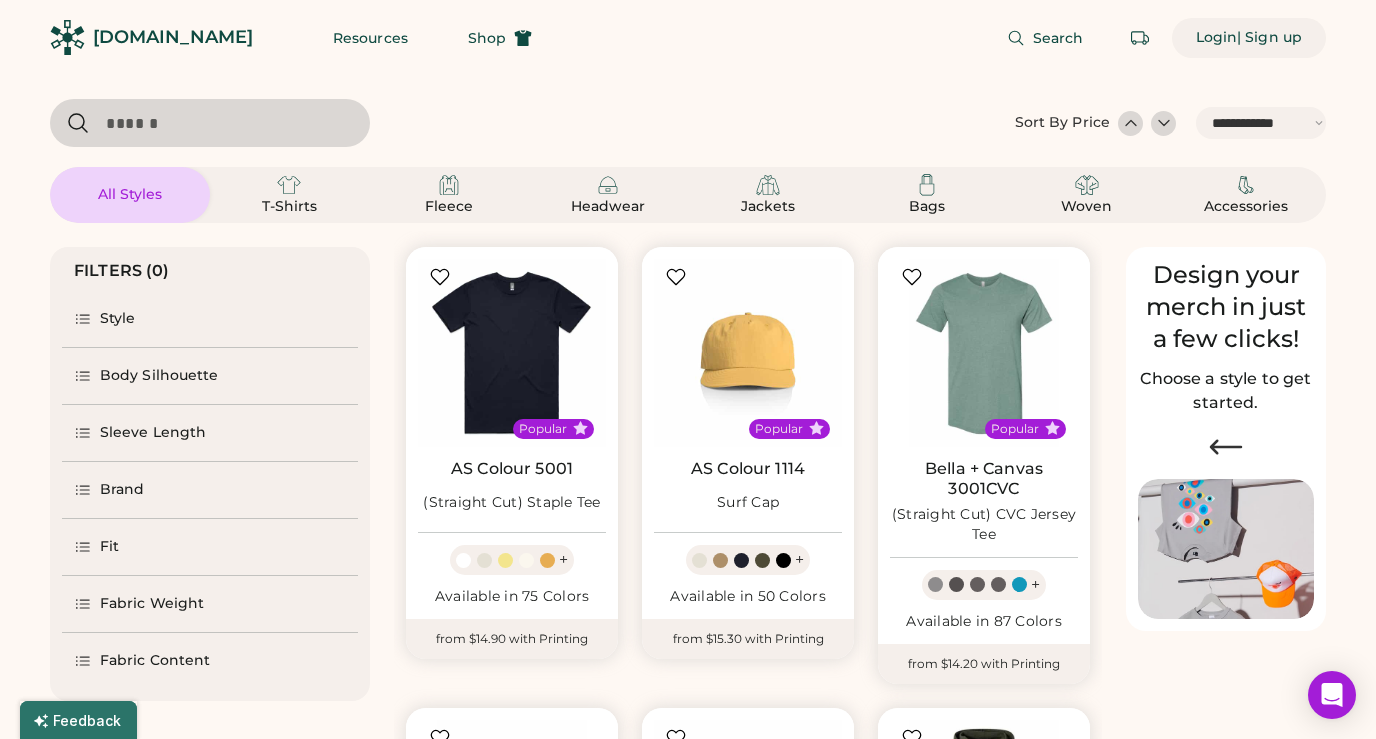 click on "Login" at bounding box center (1217, 38) 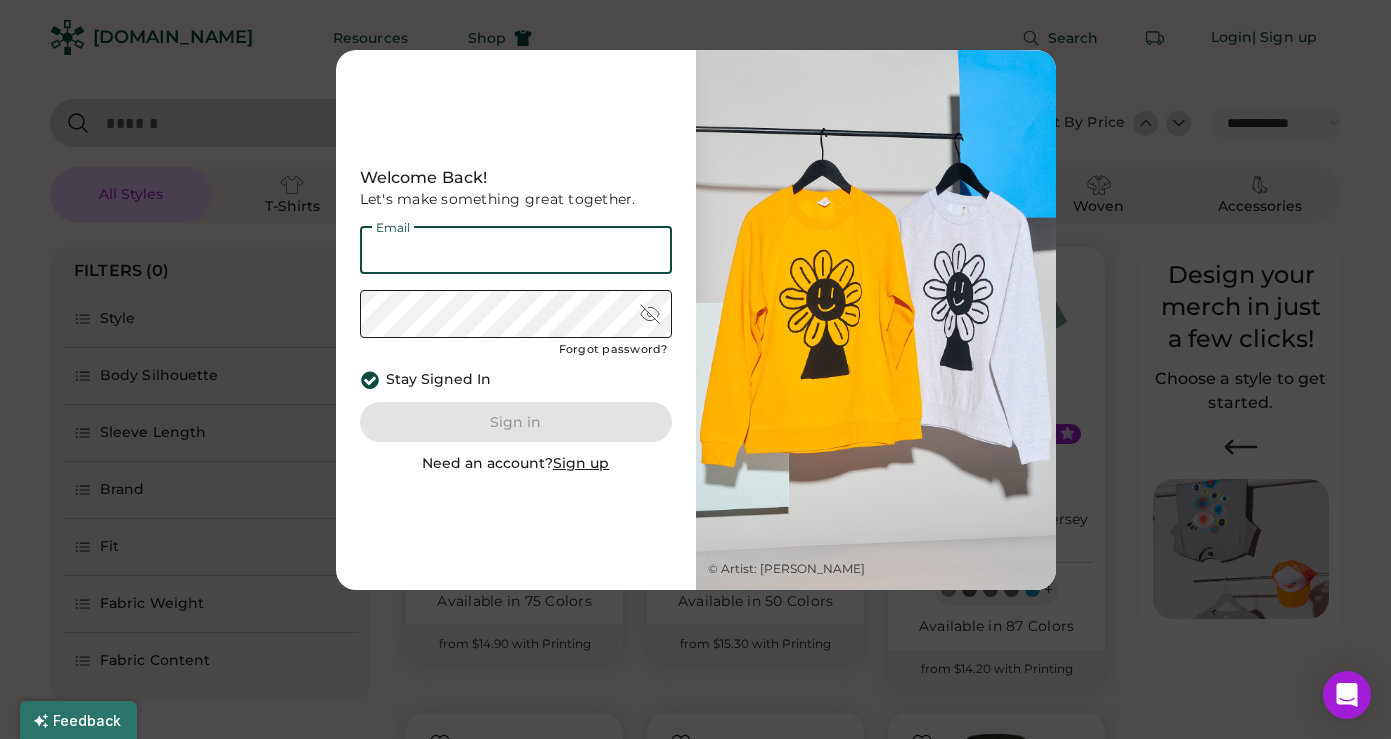 click at bounding box center [516, 250] 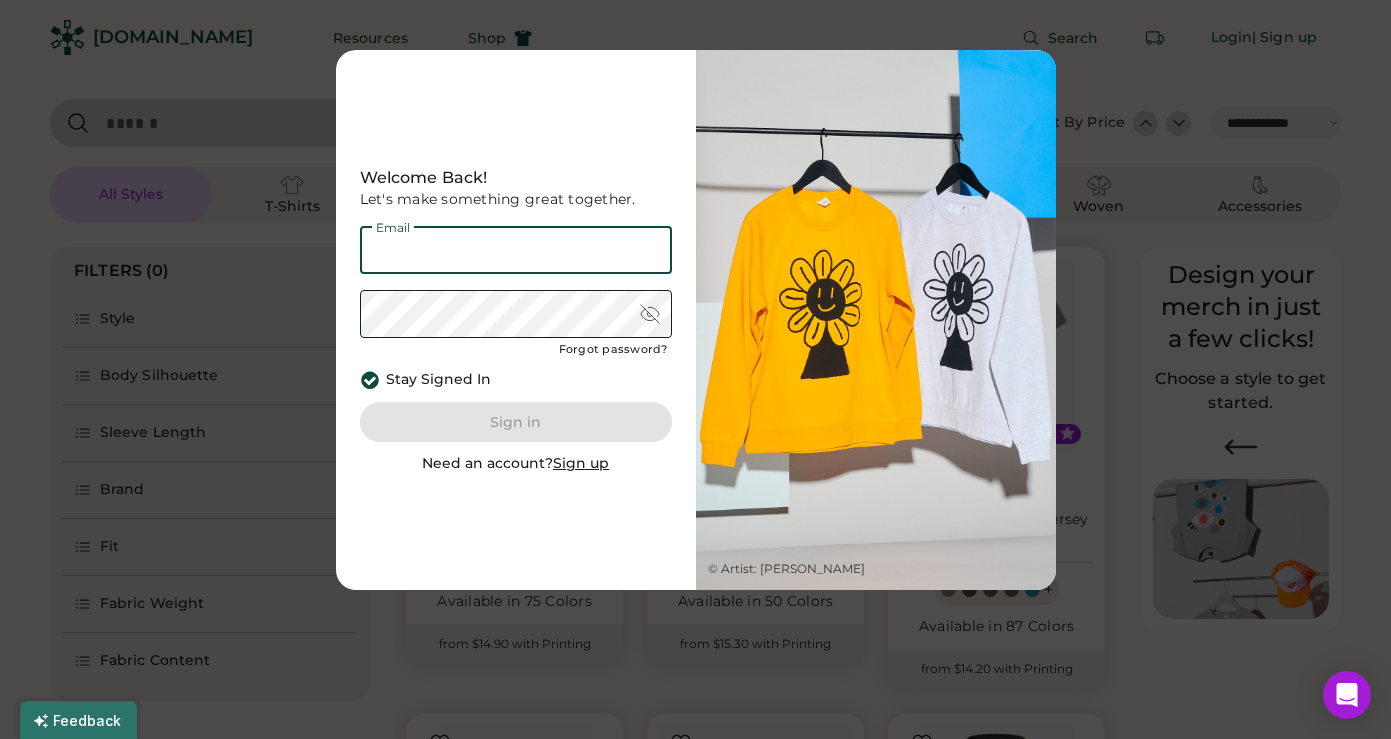 type on "**********" 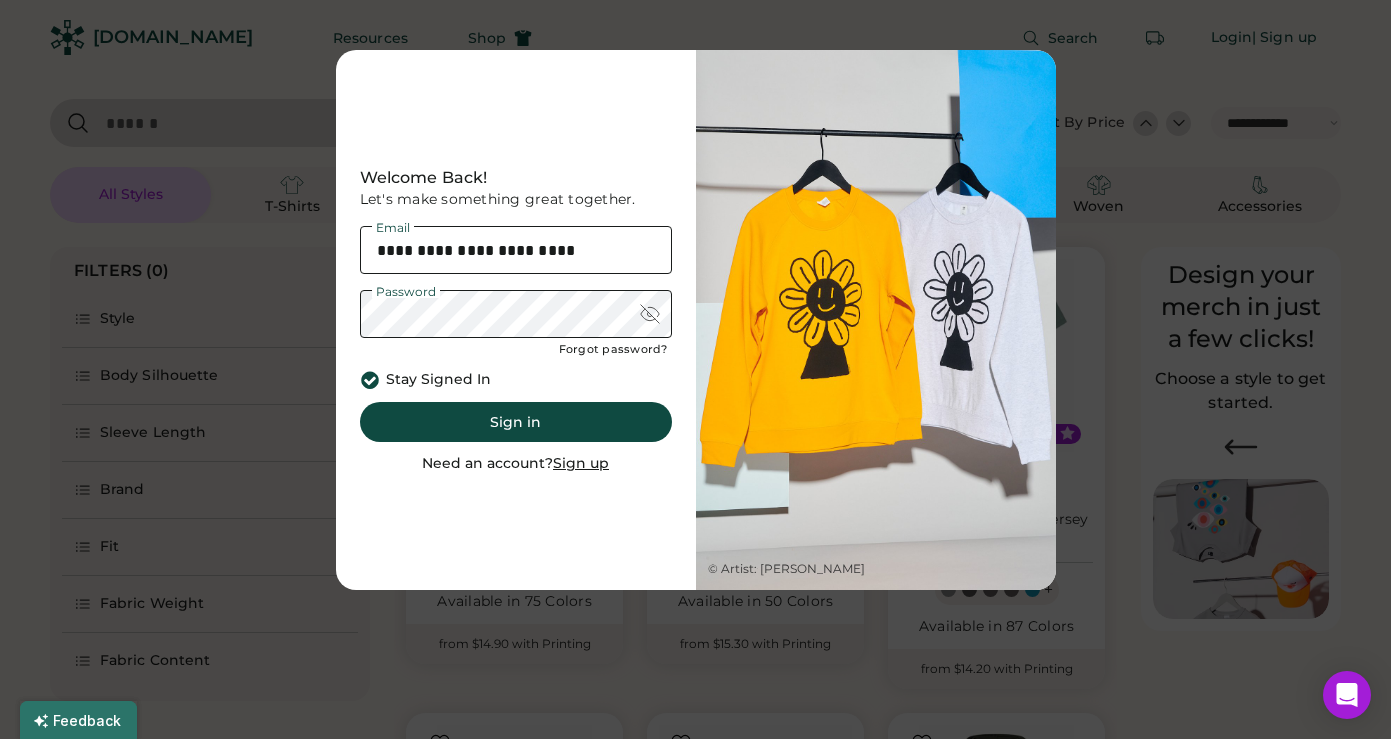 click at bounding box center (650, 314) 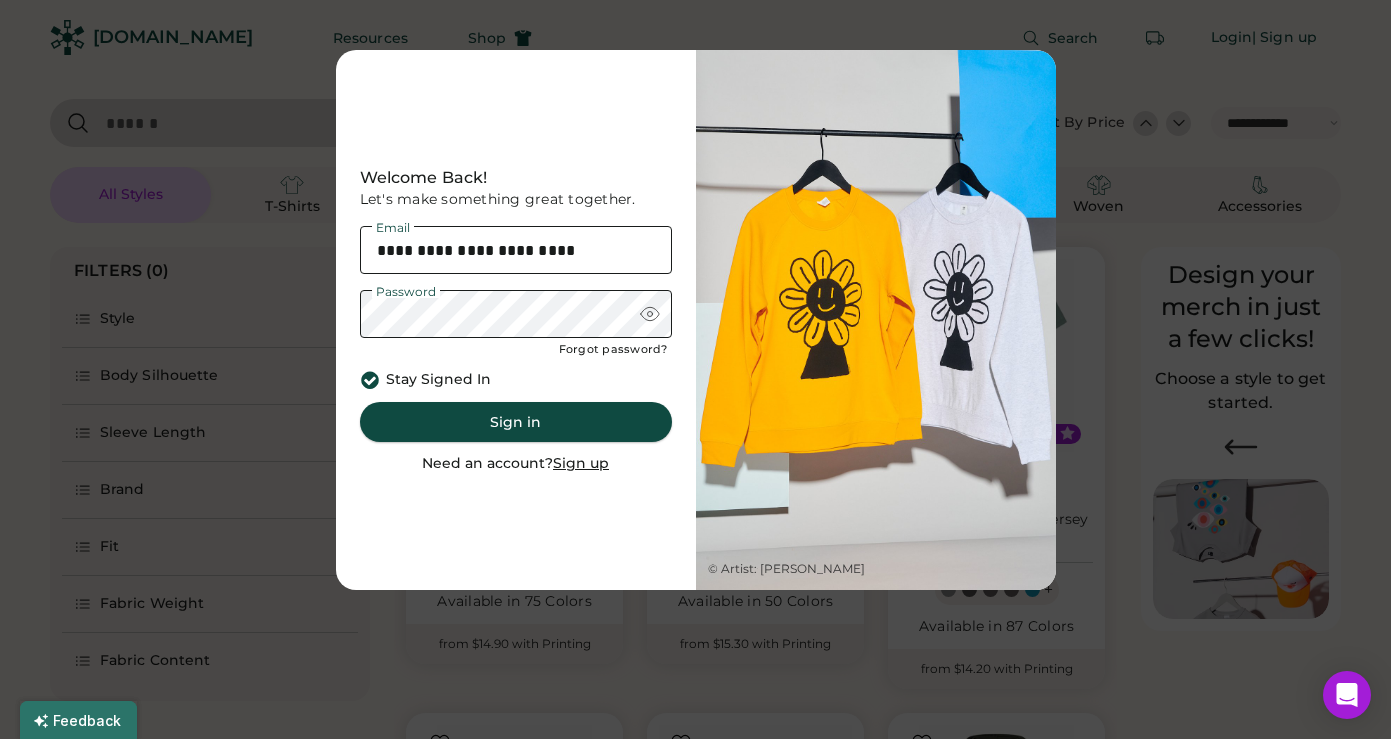 click on "Sign in" at bounding box center [516, 422] 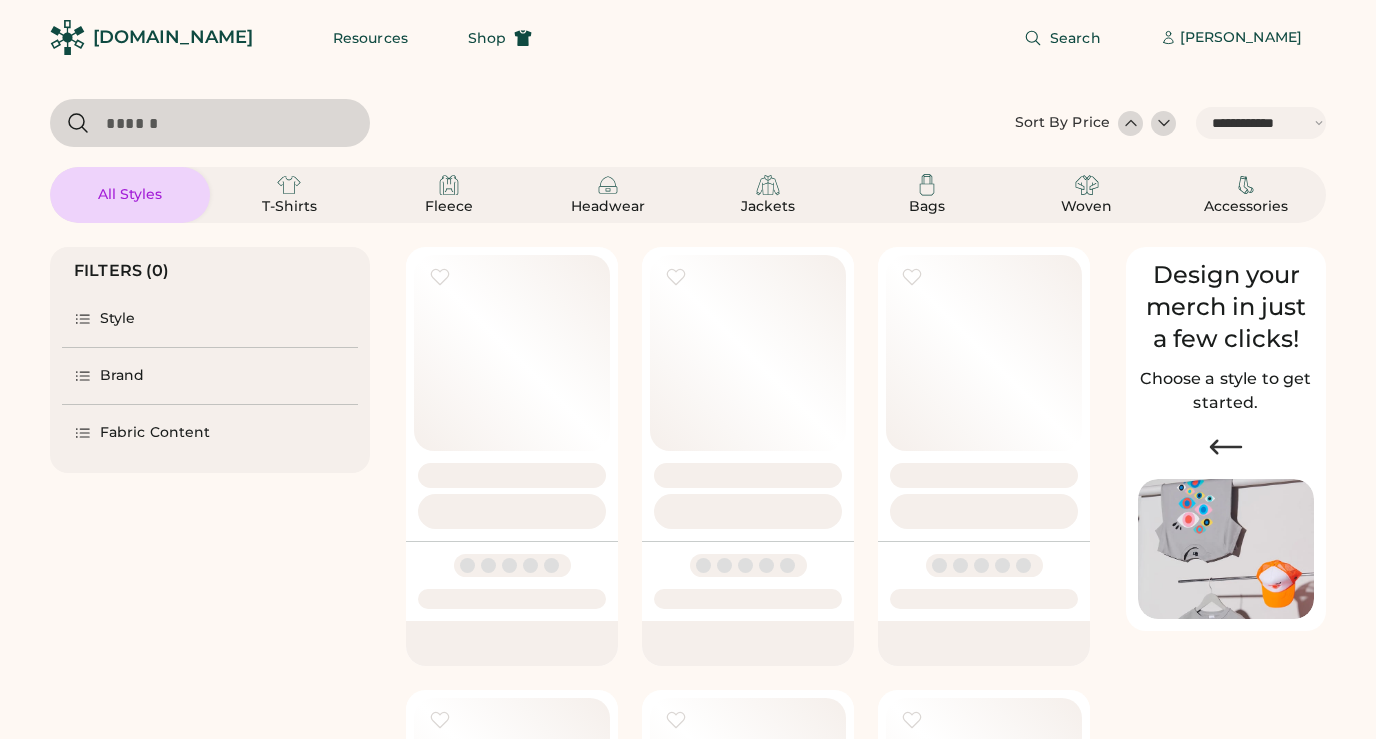 select on "*****" 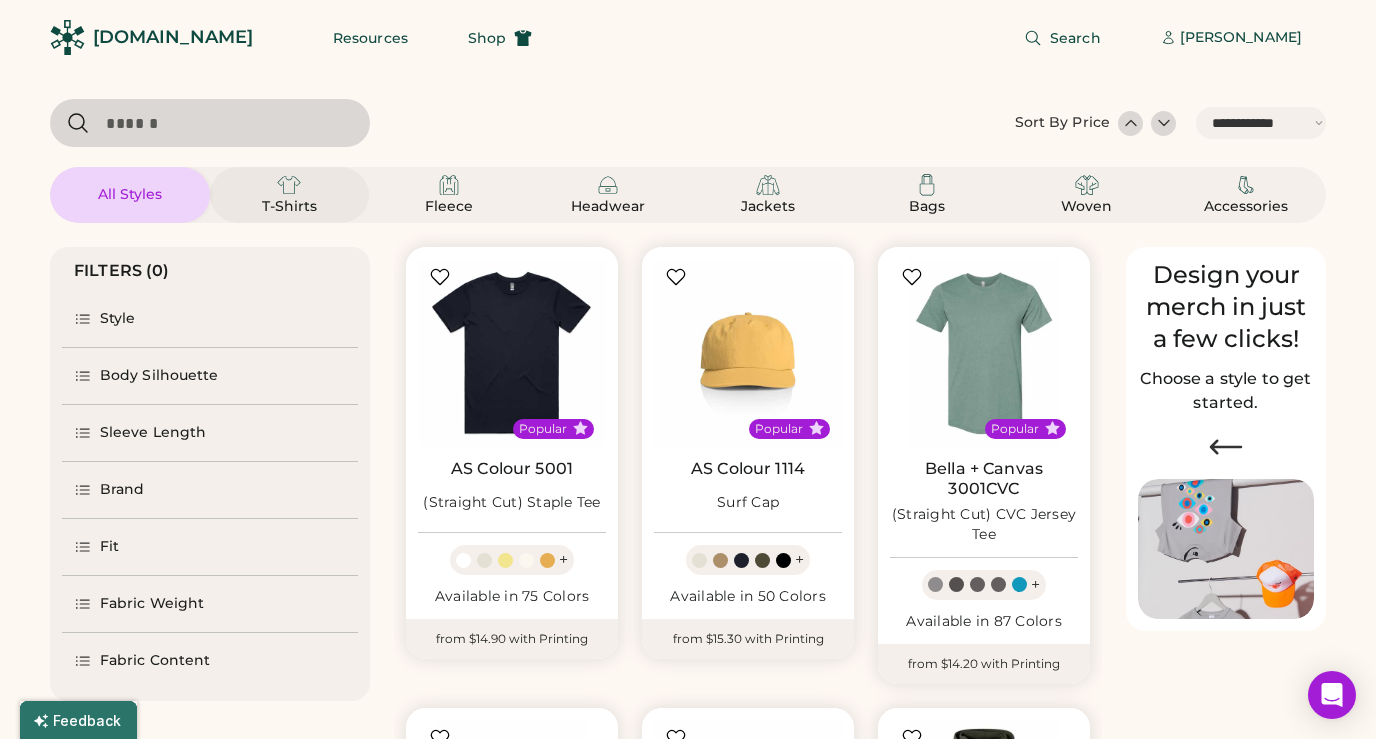 click 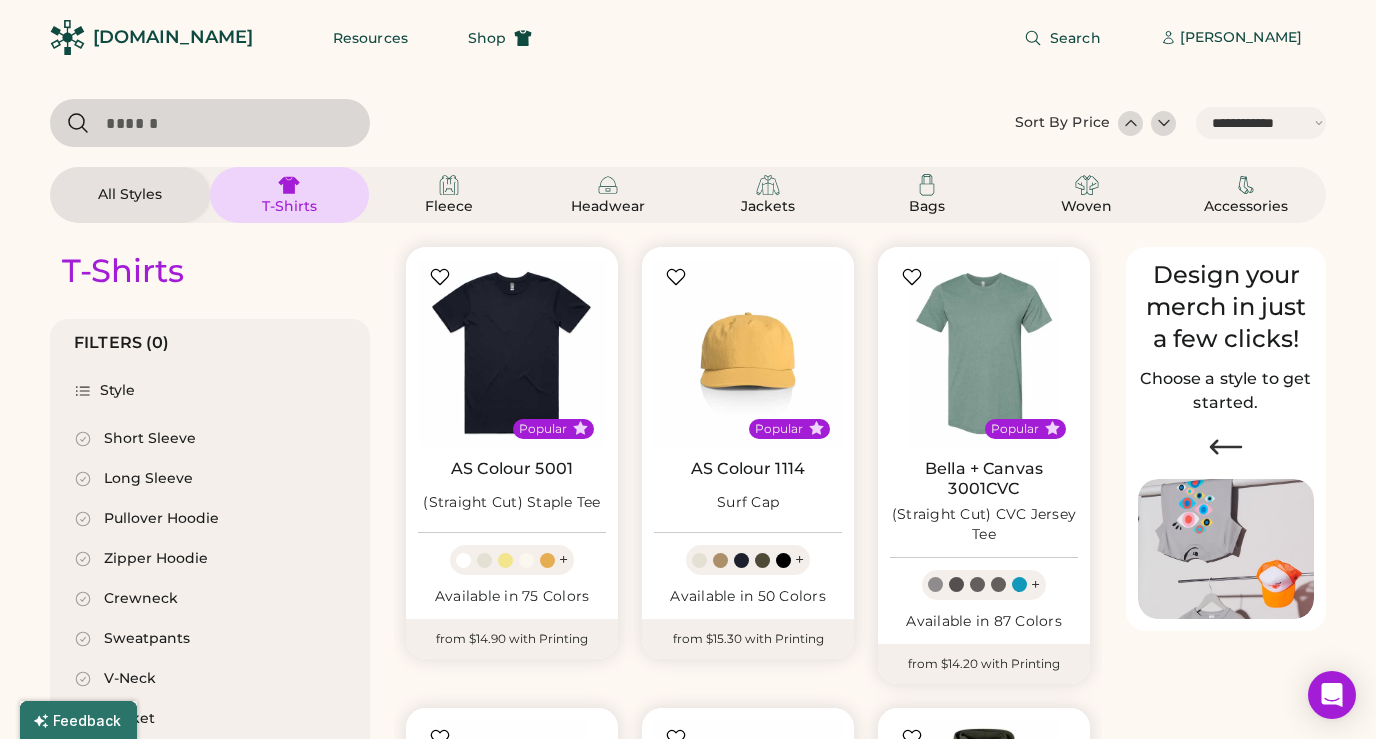 select on "*" 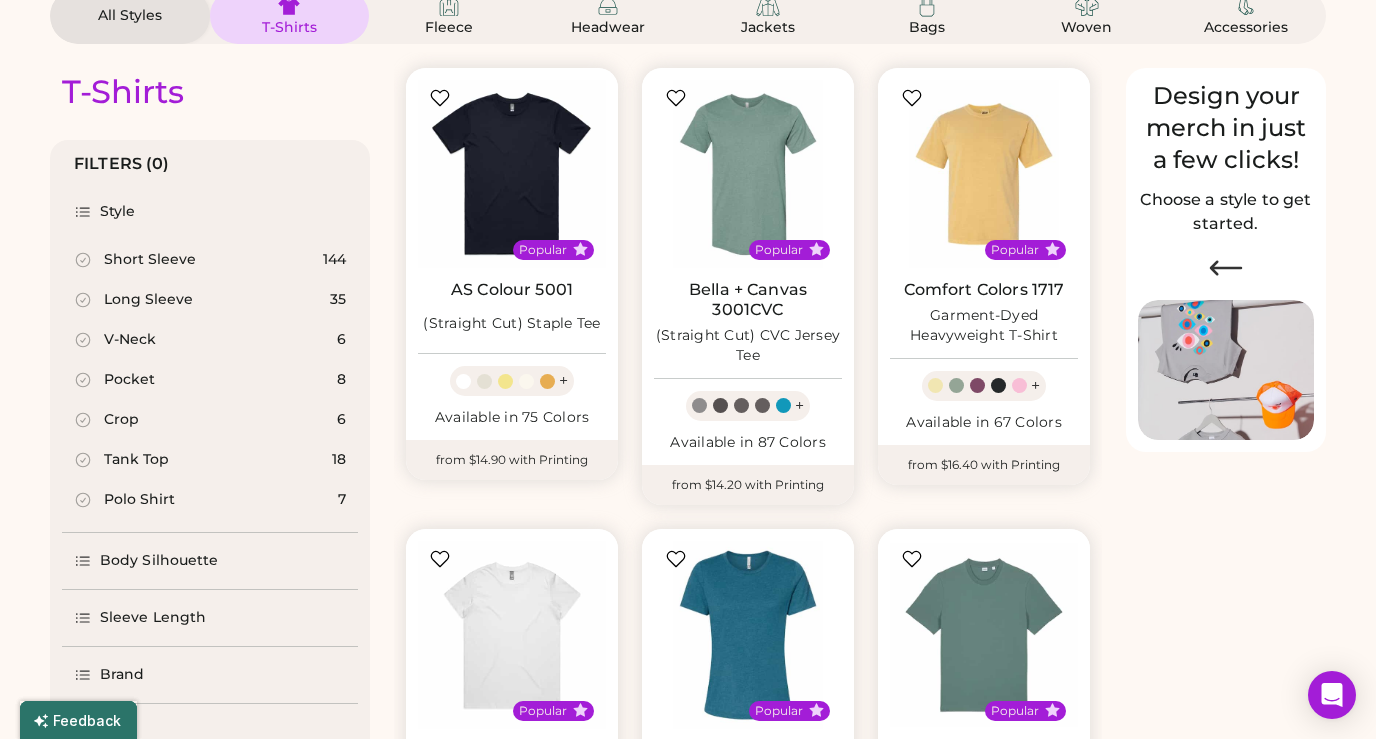 select on "*****" 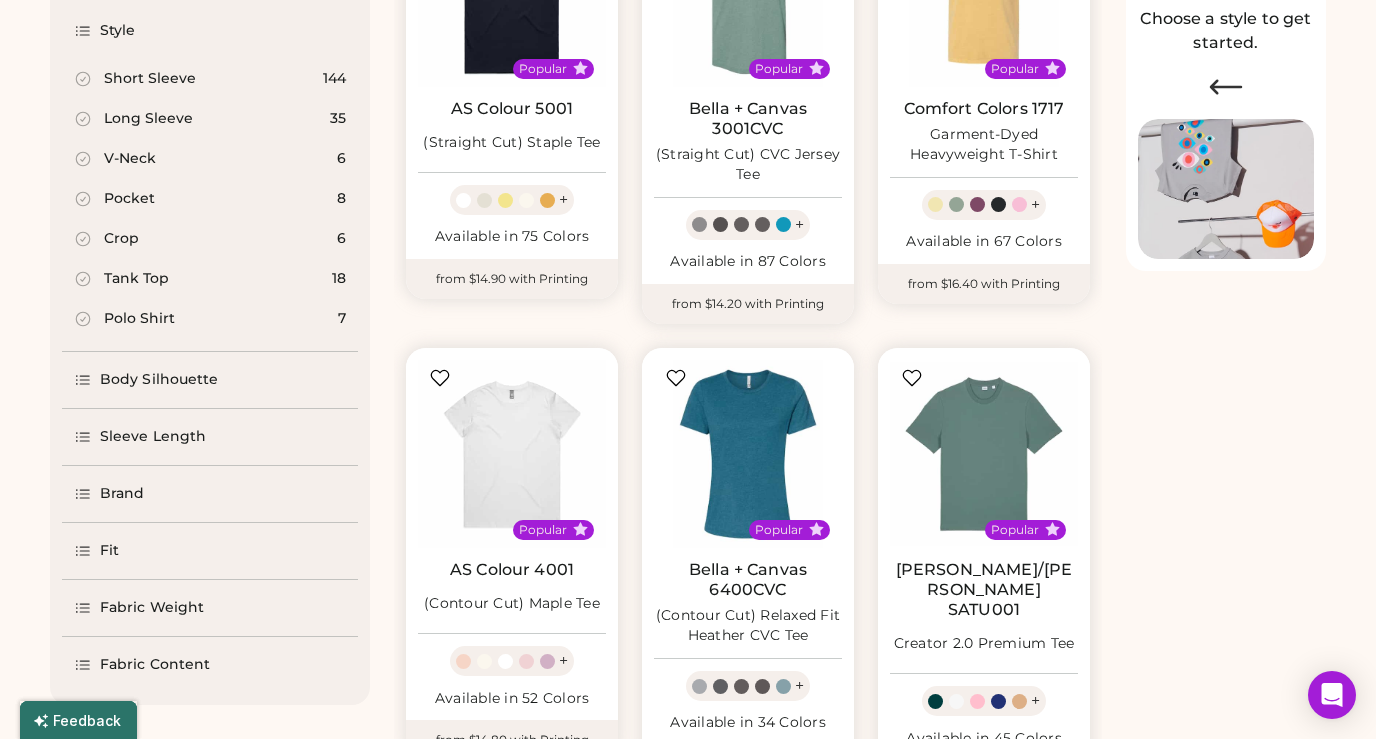 scroll, scrollTop: 308, scrollLeft: 0, axis: vertical 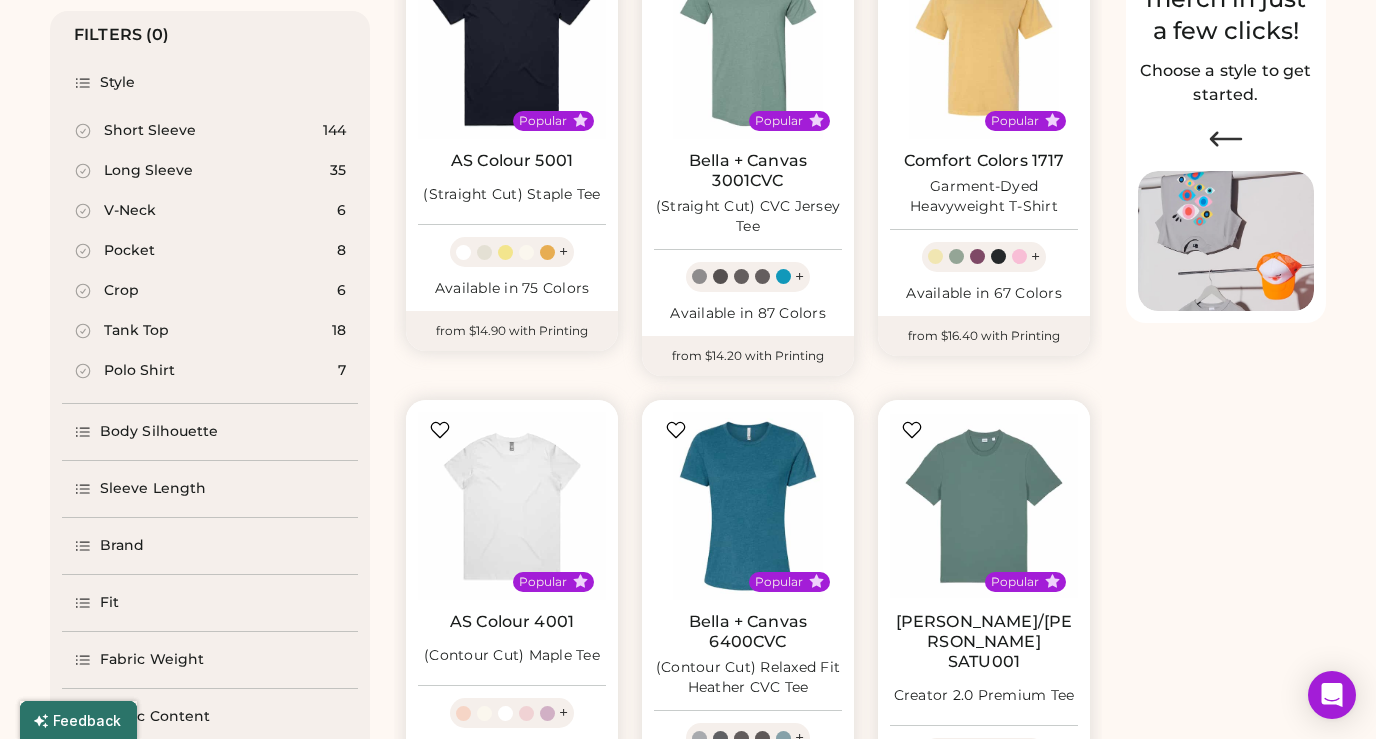 click 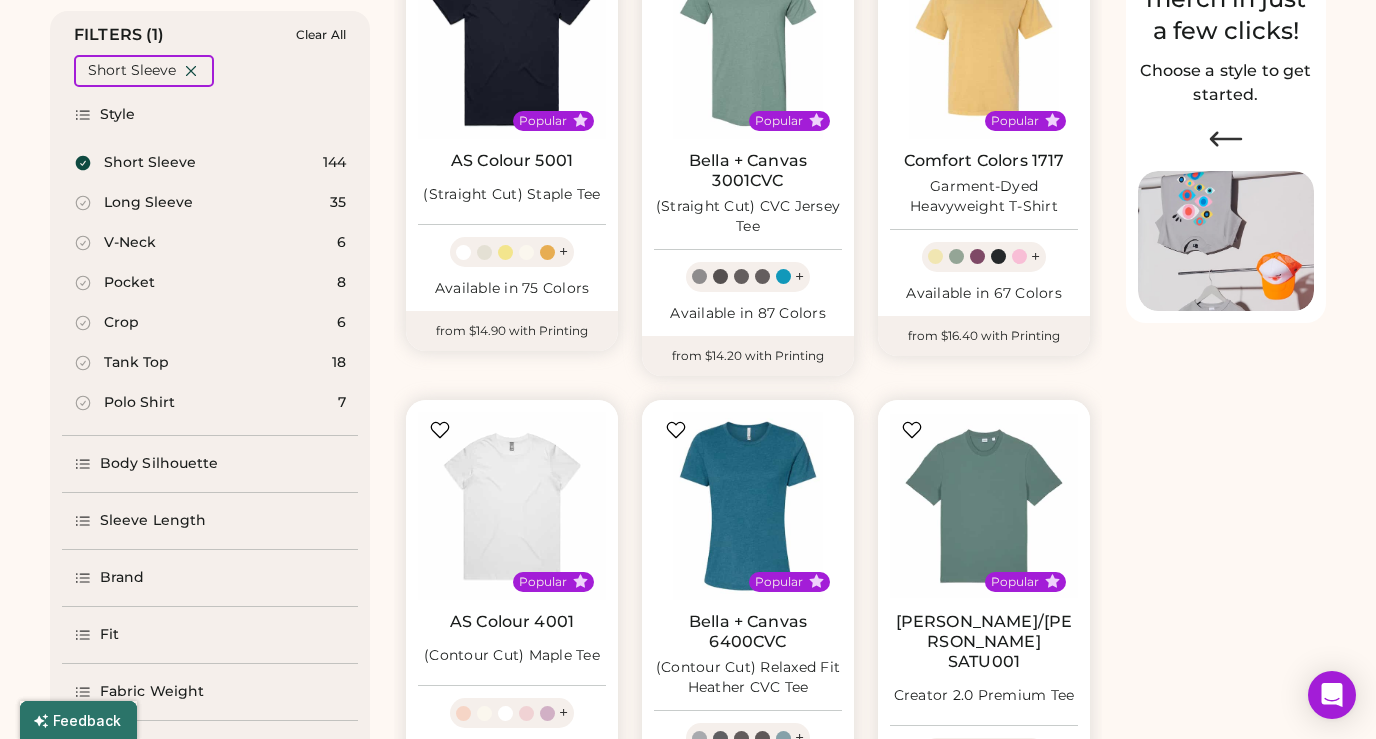click 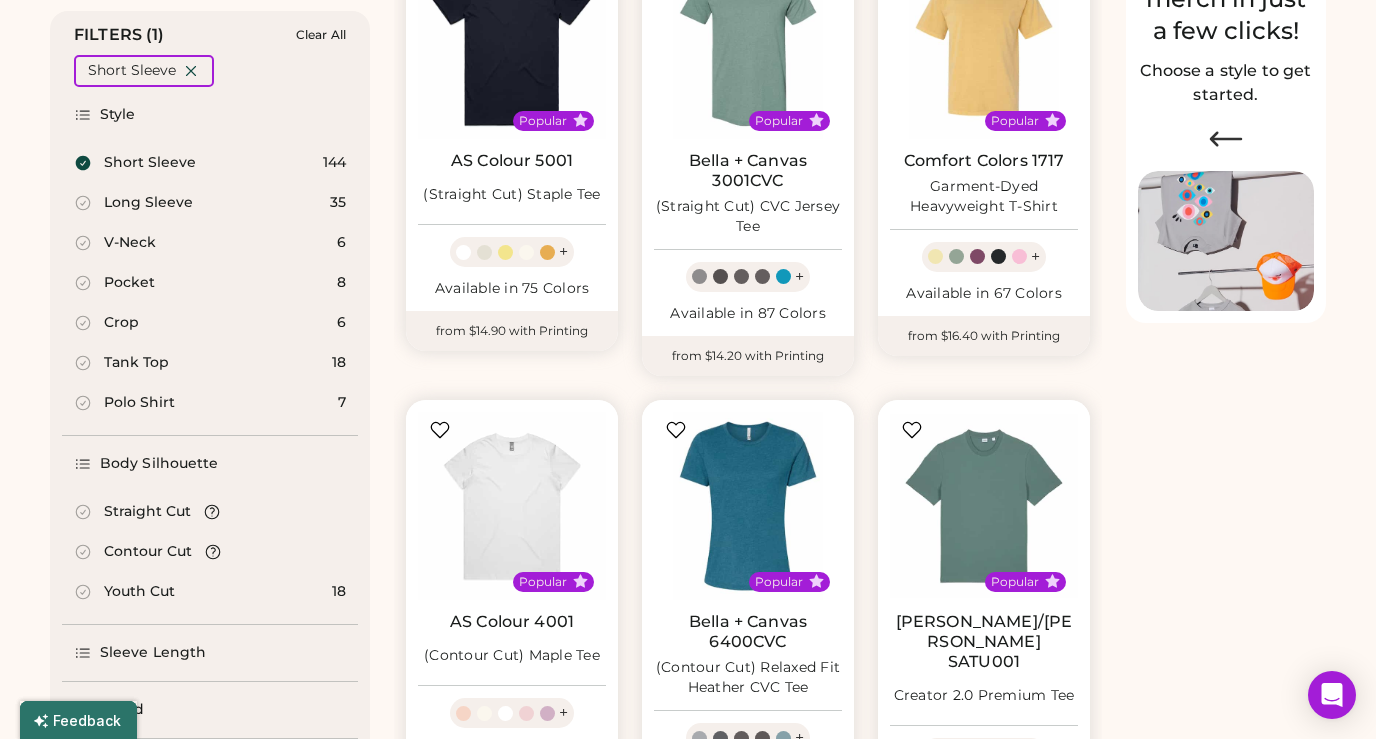 click 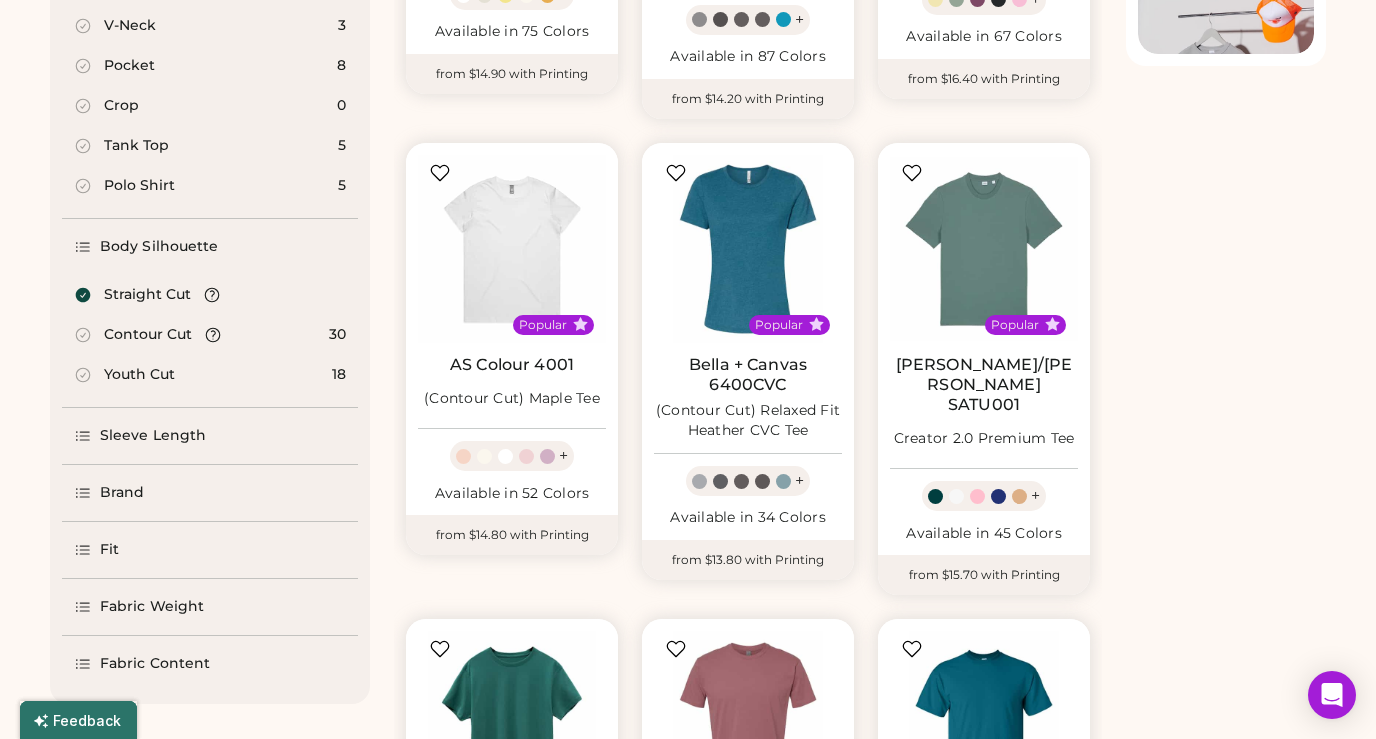 select on "*" 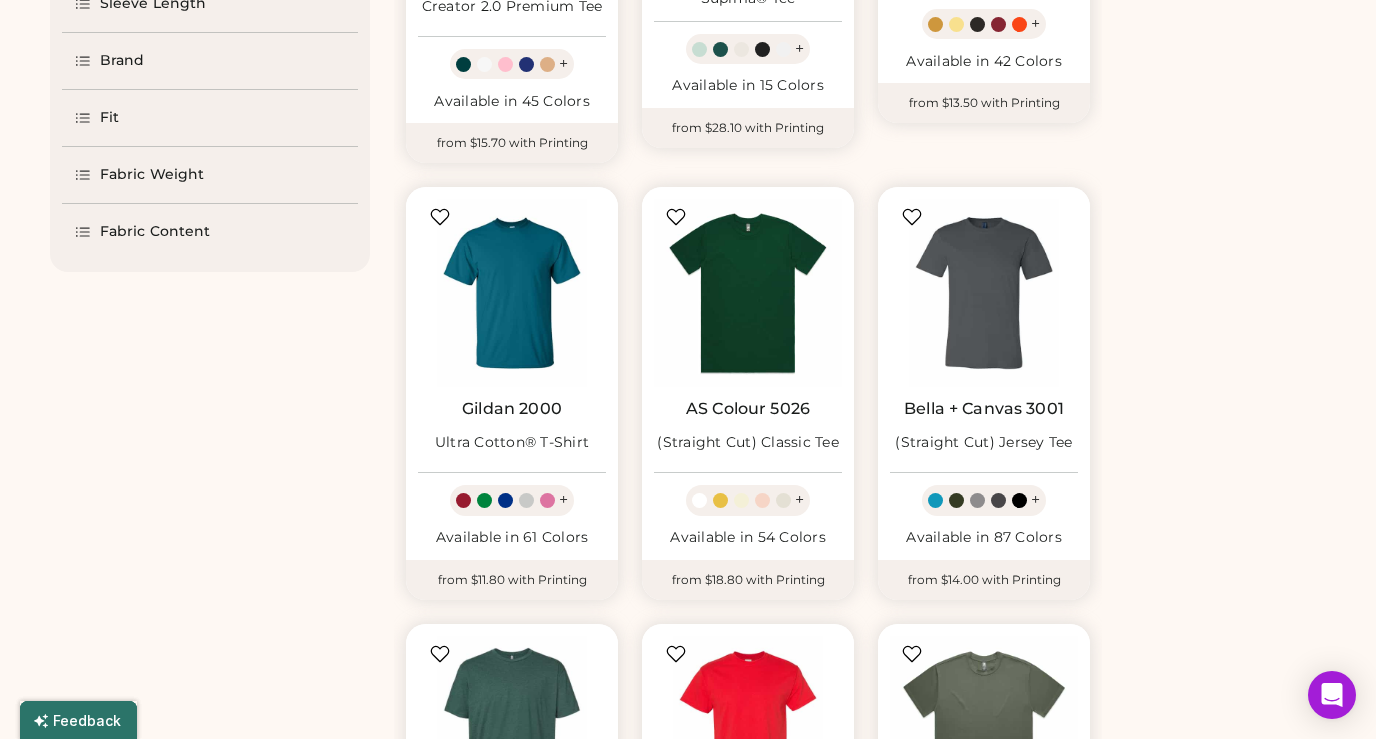 scroll, scrollTop: 1002, scrollLeft: 0, axis: vertical 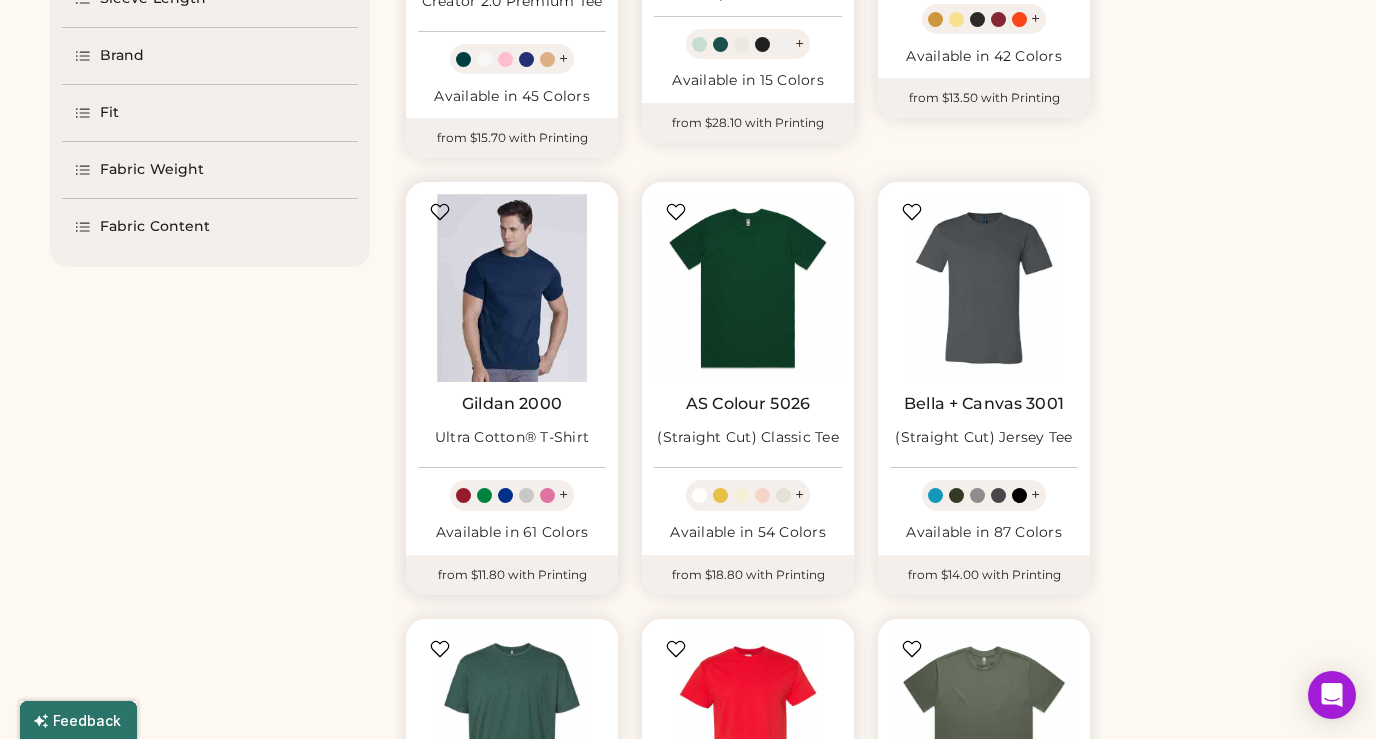 click at bounding box center (512, 288) 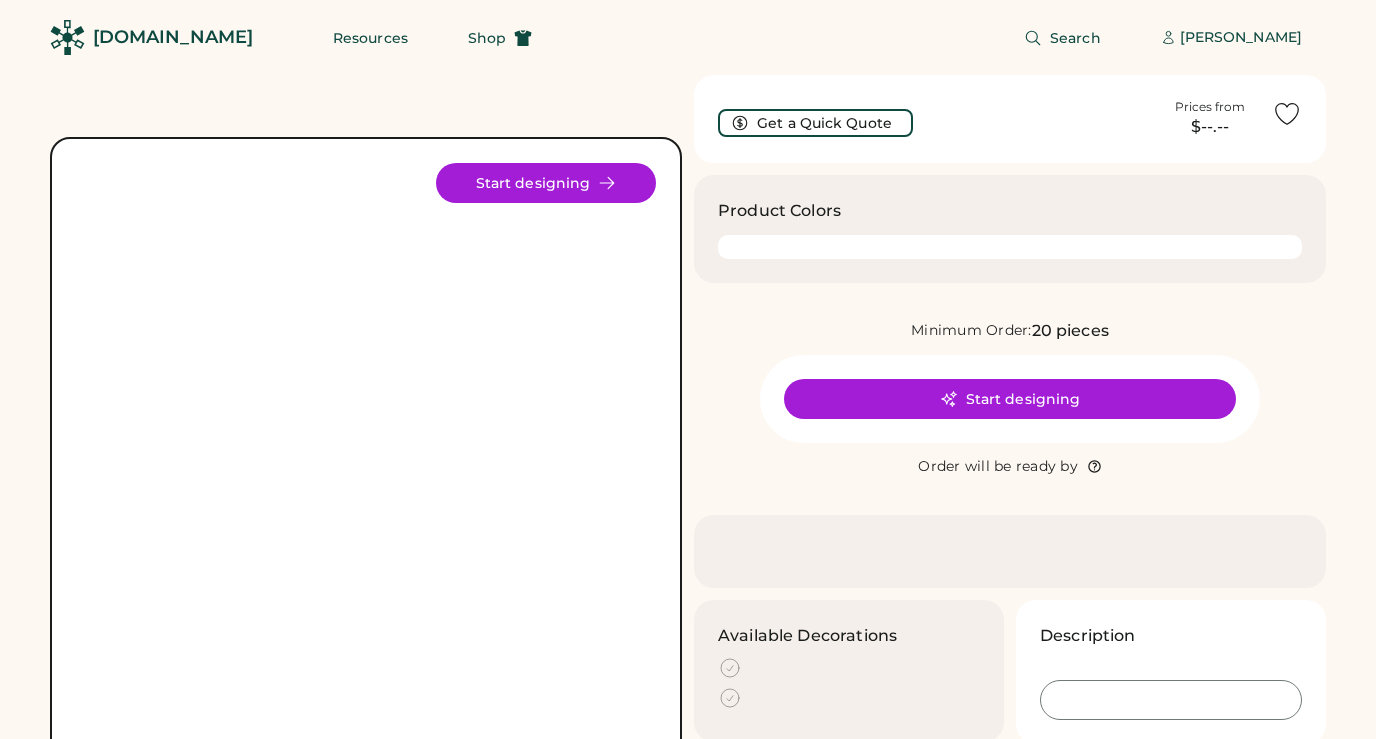 scroll, scrollTop: 0, scrollLeft: 0, axis: both 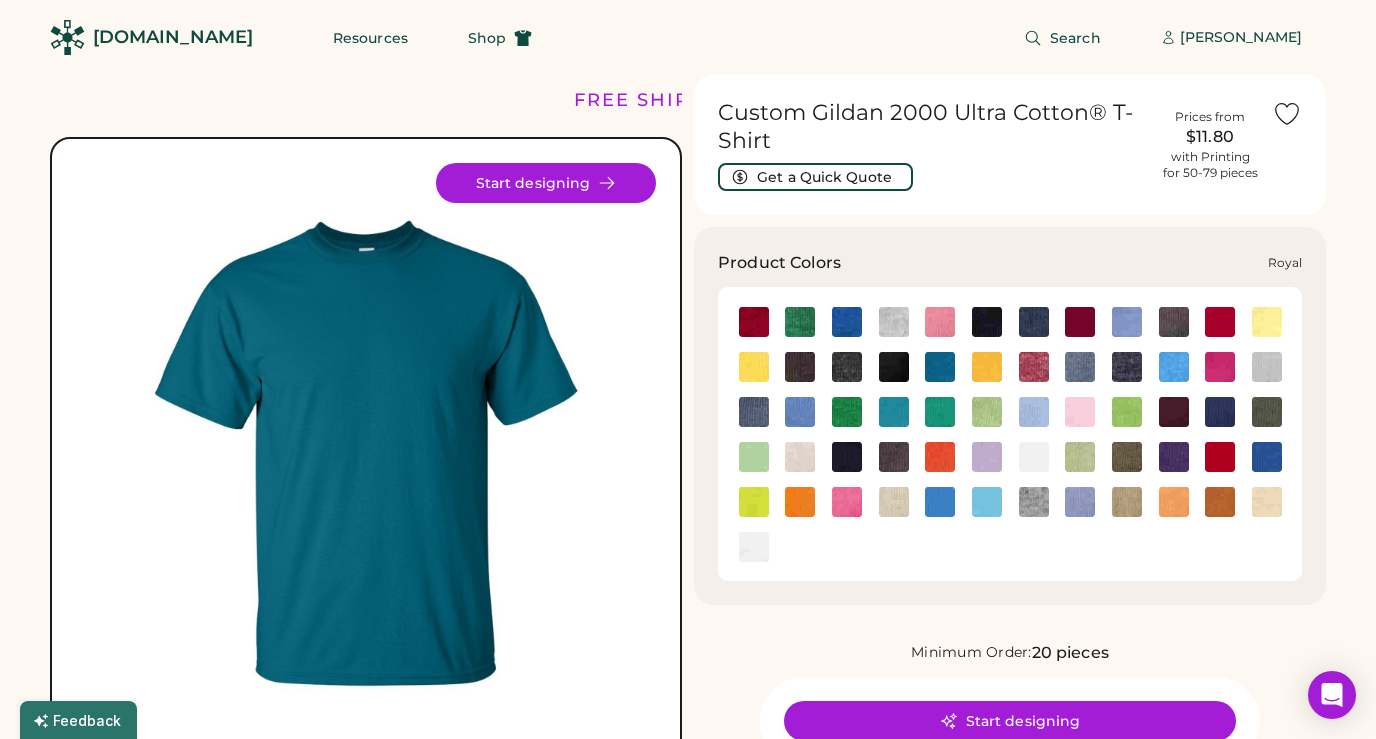 click 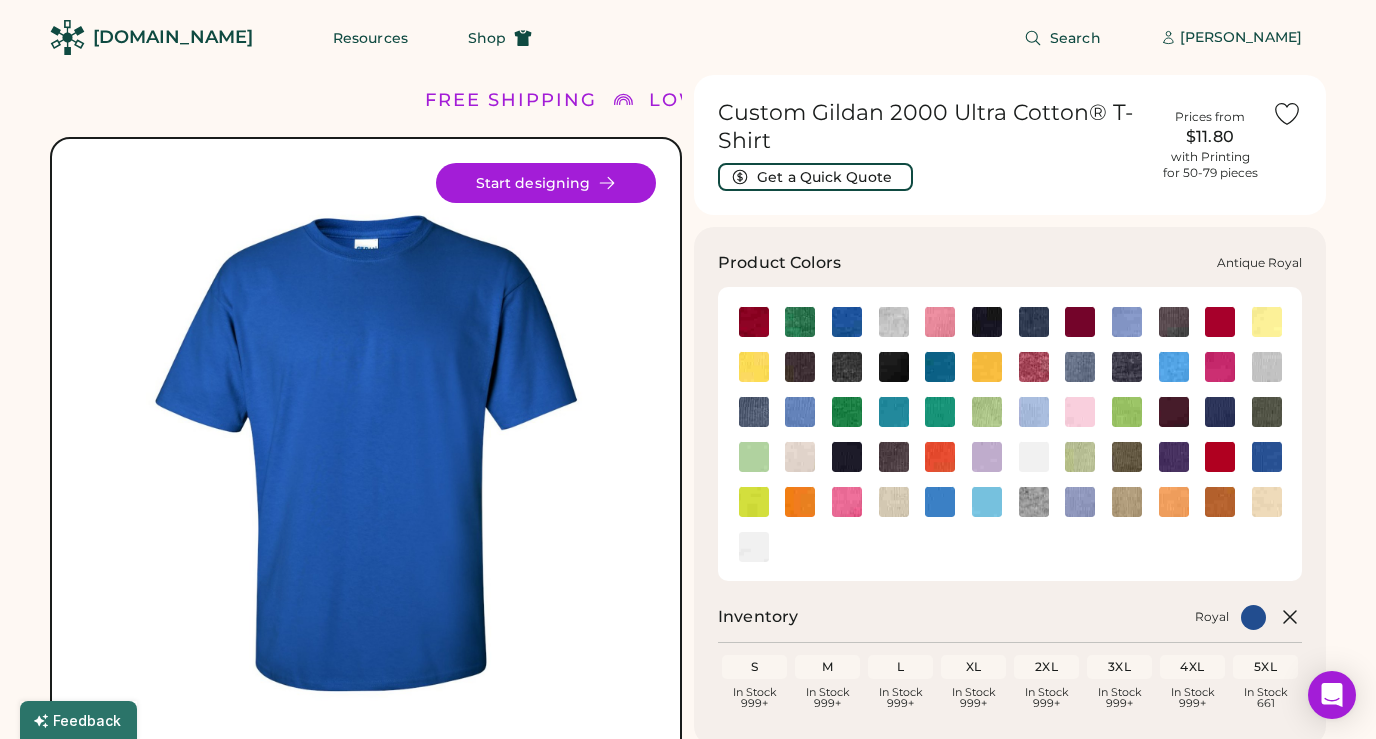 click 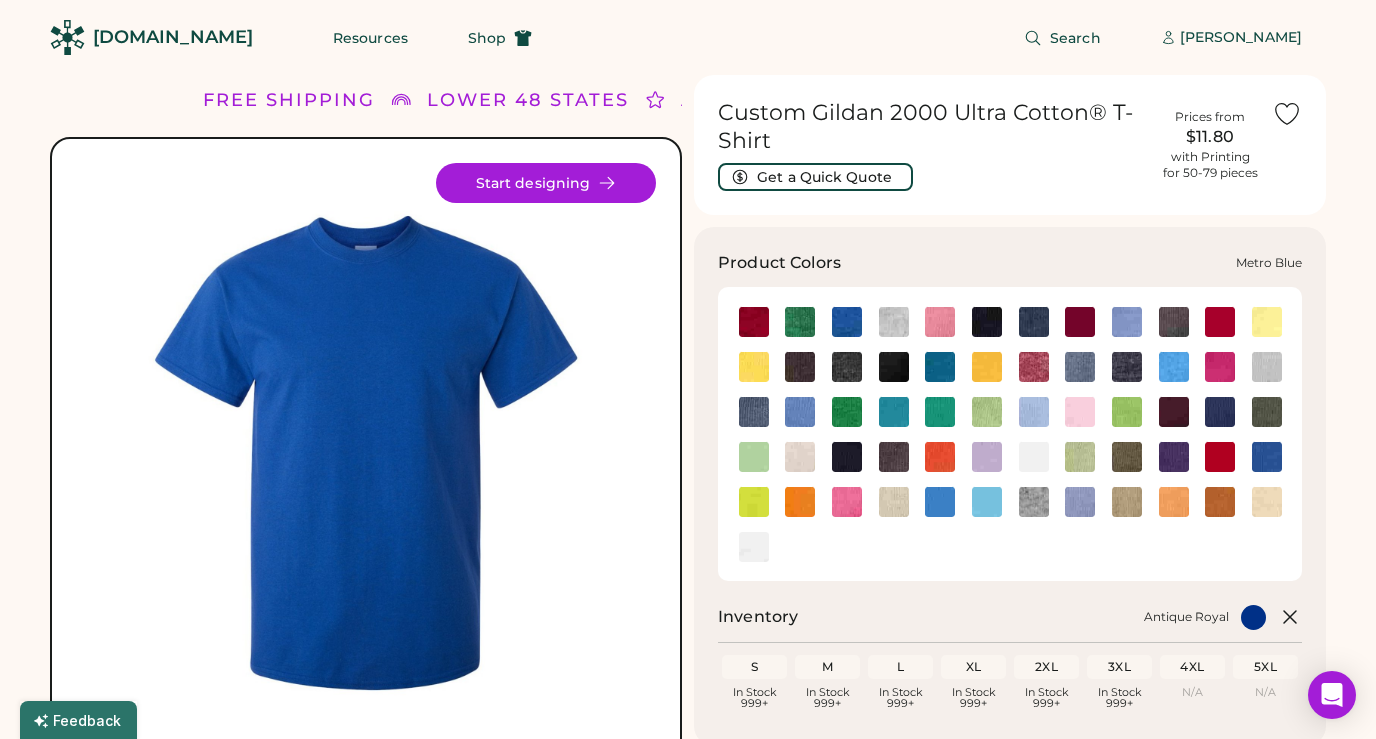 click 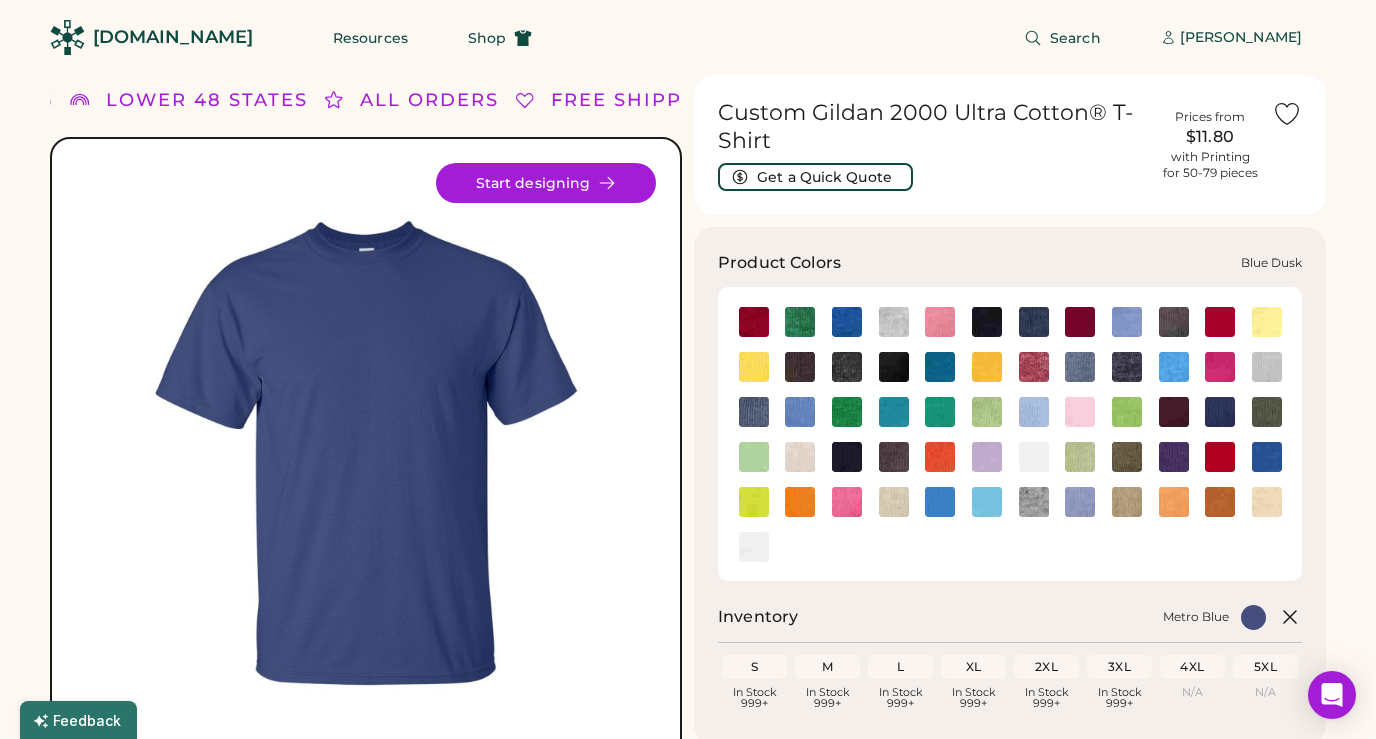 click 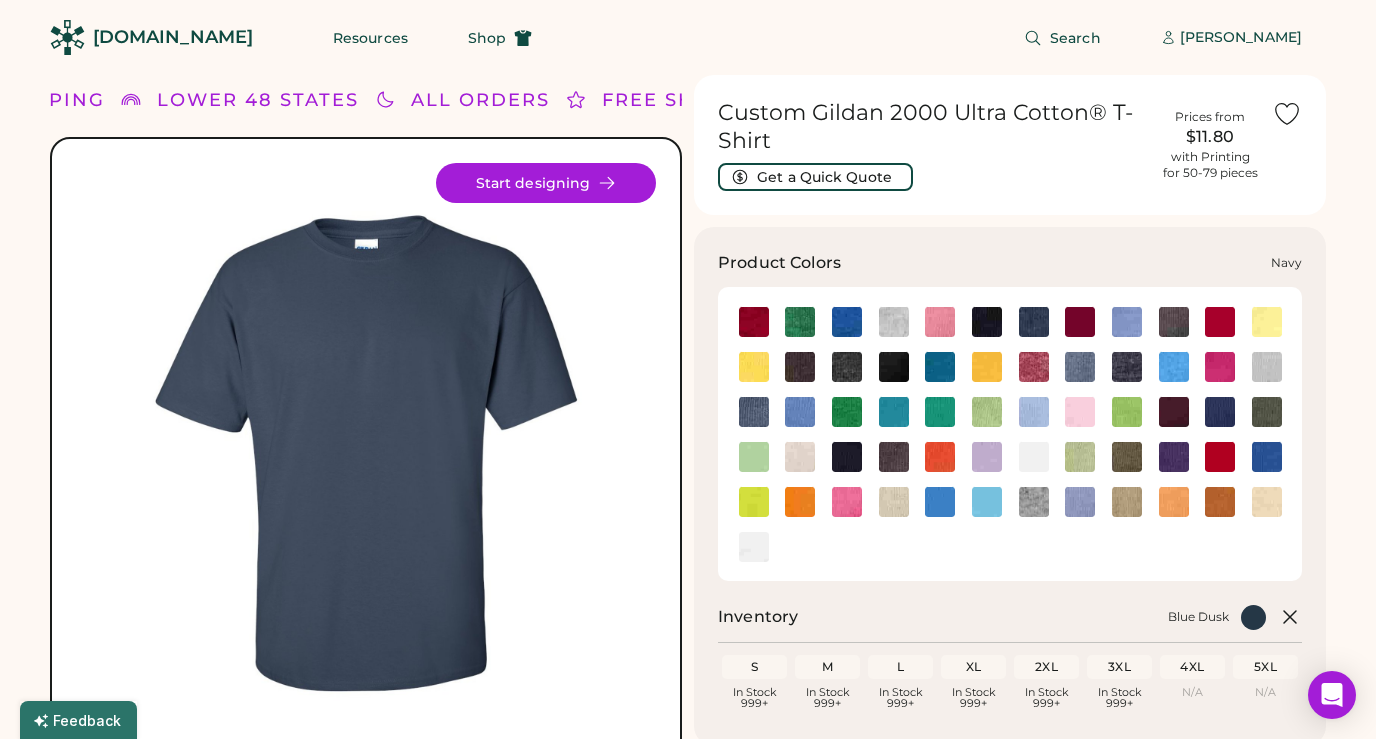 click 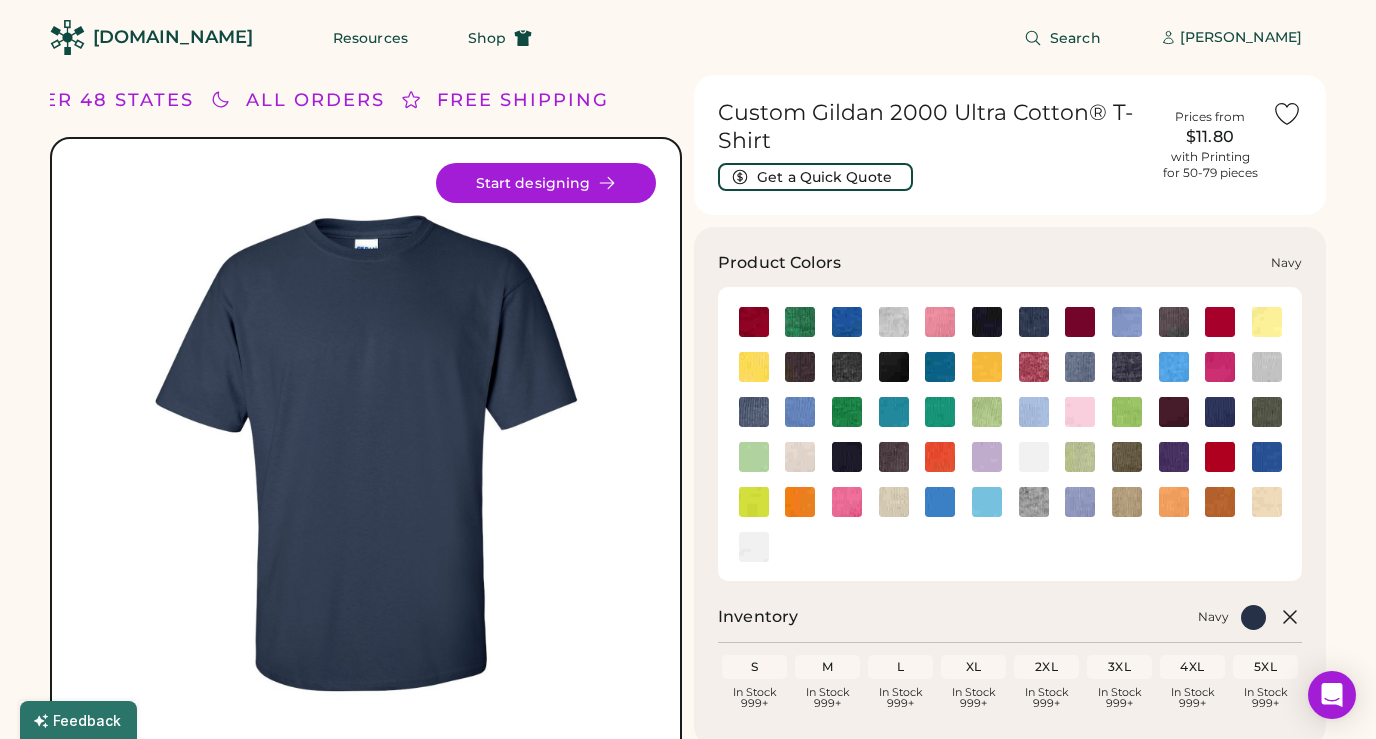 click 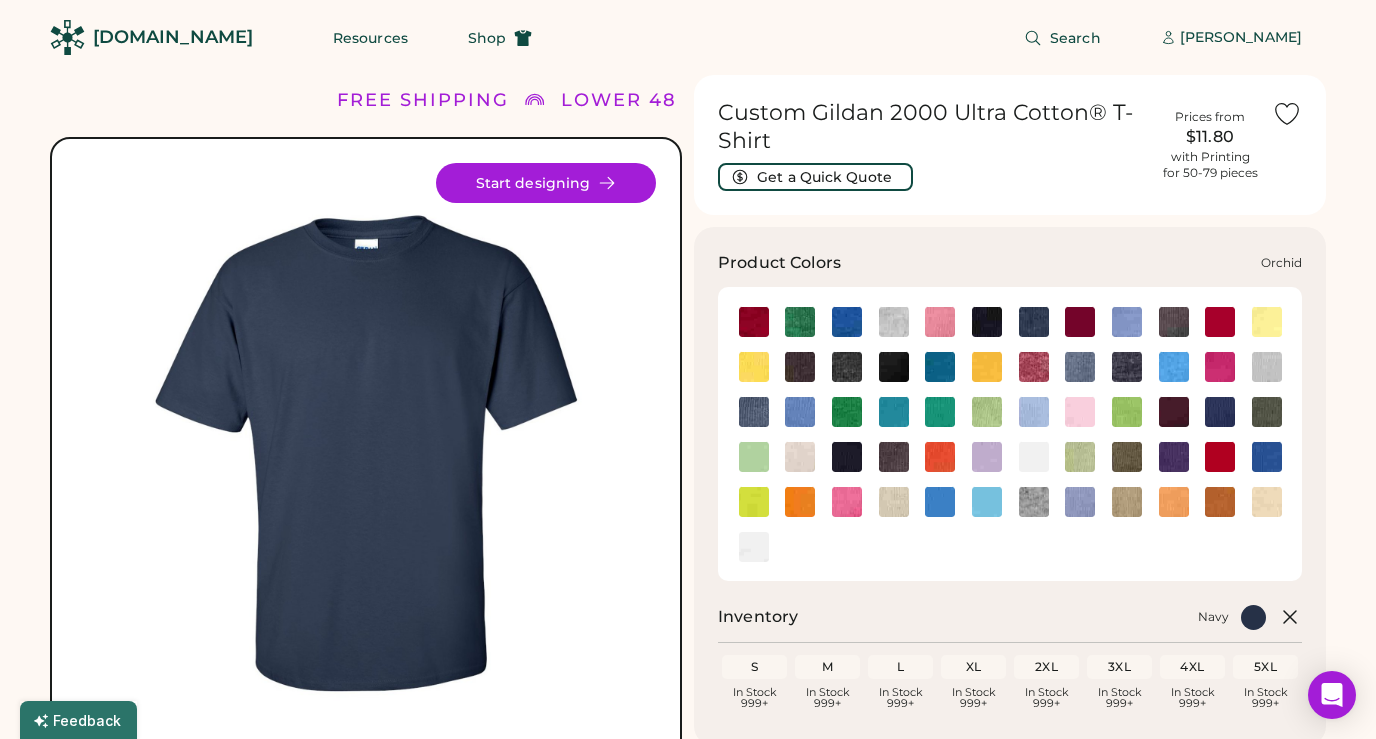 scroll, scrollTop: 34, scrollLeft: 0, axis: vertical 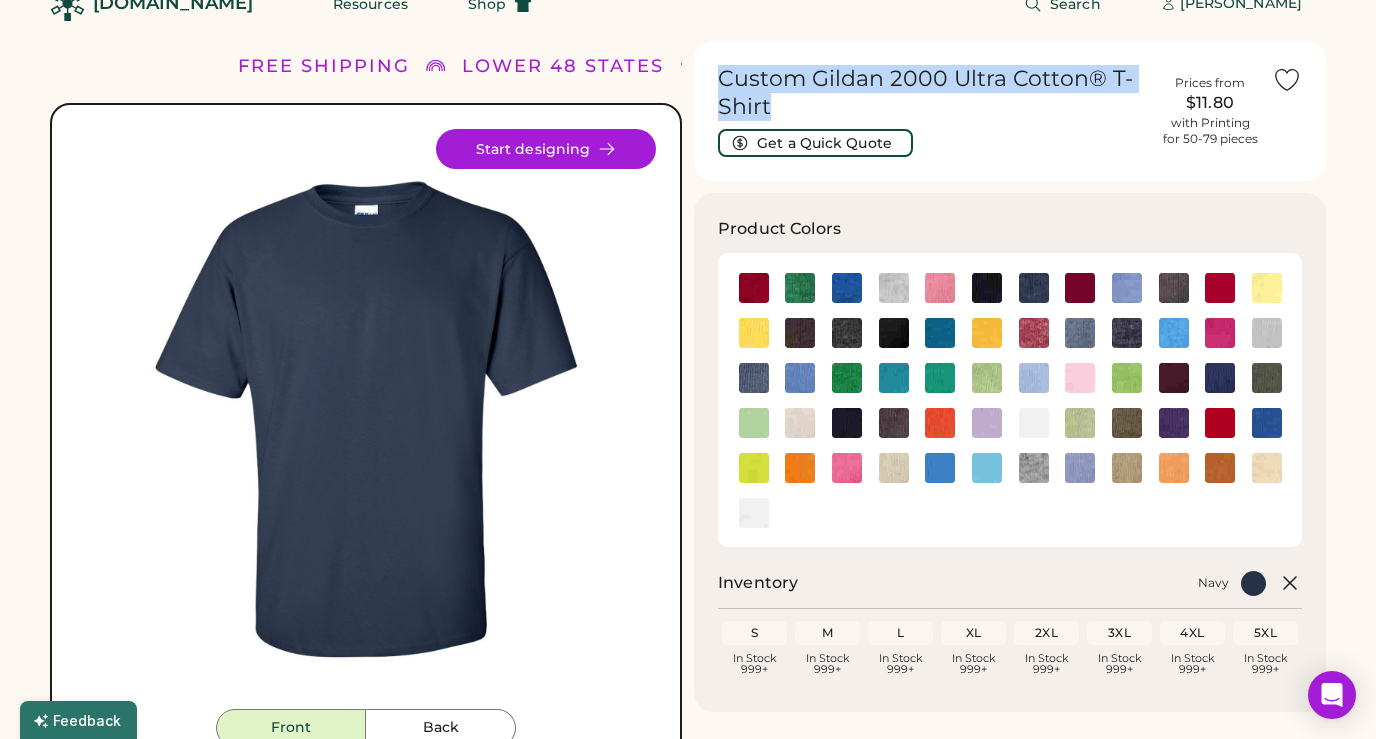 drag, startPoint x: 794, startPoint y: 108, endPoint x: 716, endPoint y: 76, distance: 84.30895 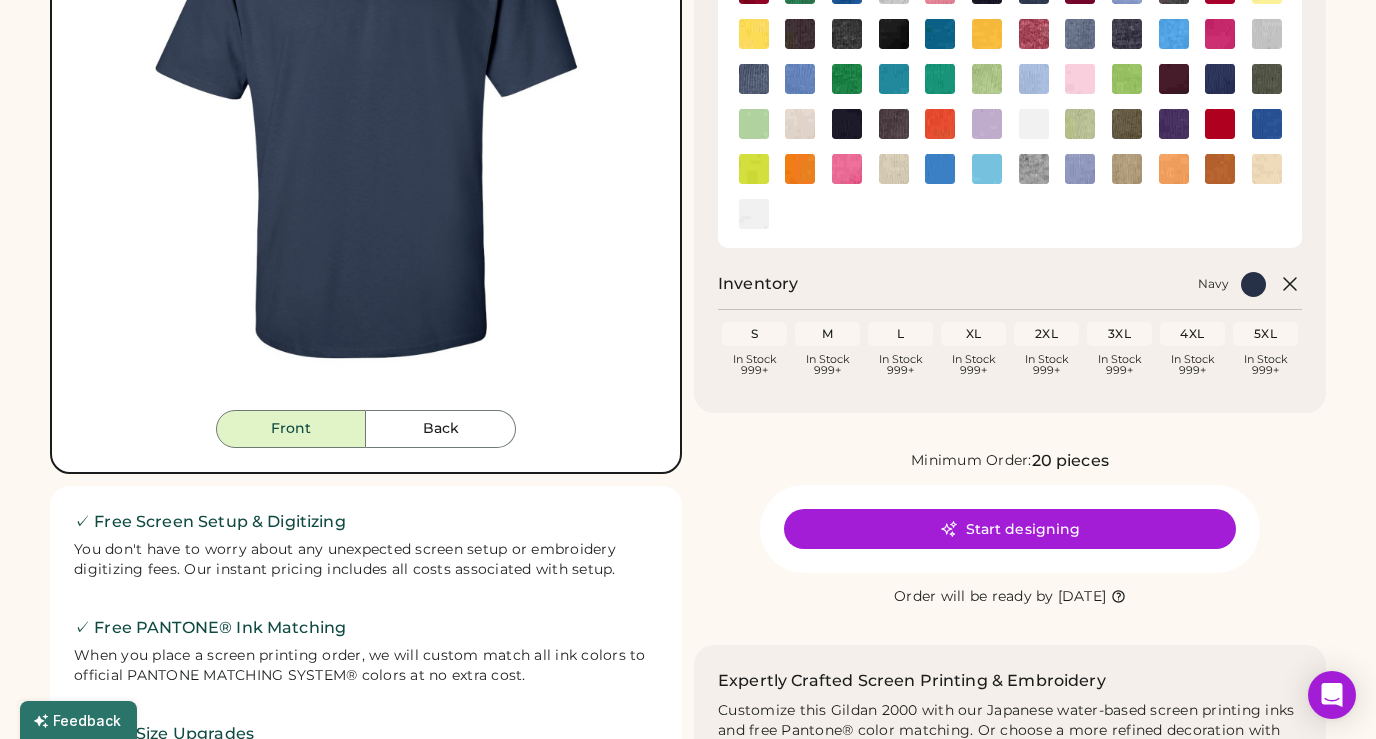 scroll, scrollTop: 341, scrollLeft: 0, axis: vertical 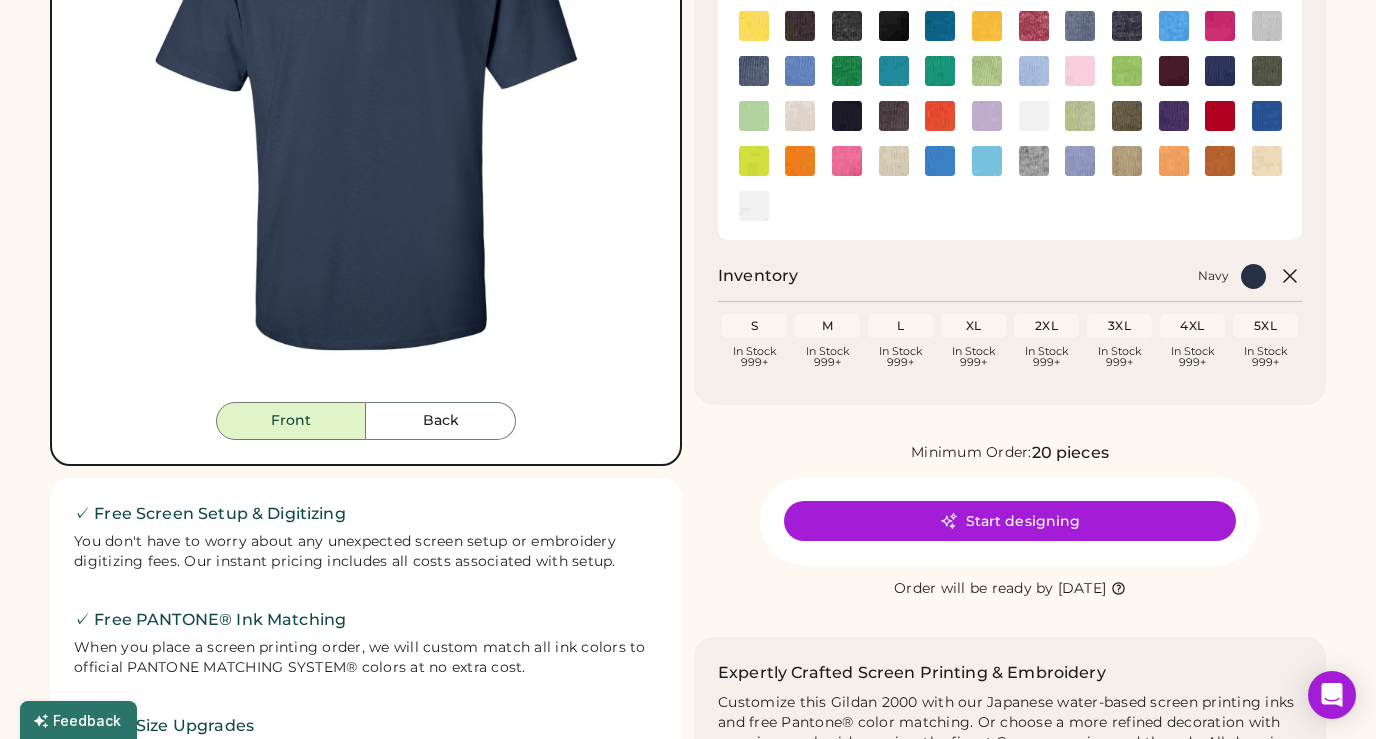 copy on "Custom Gildan 2000 Ultra Cotton® T-Shirt" 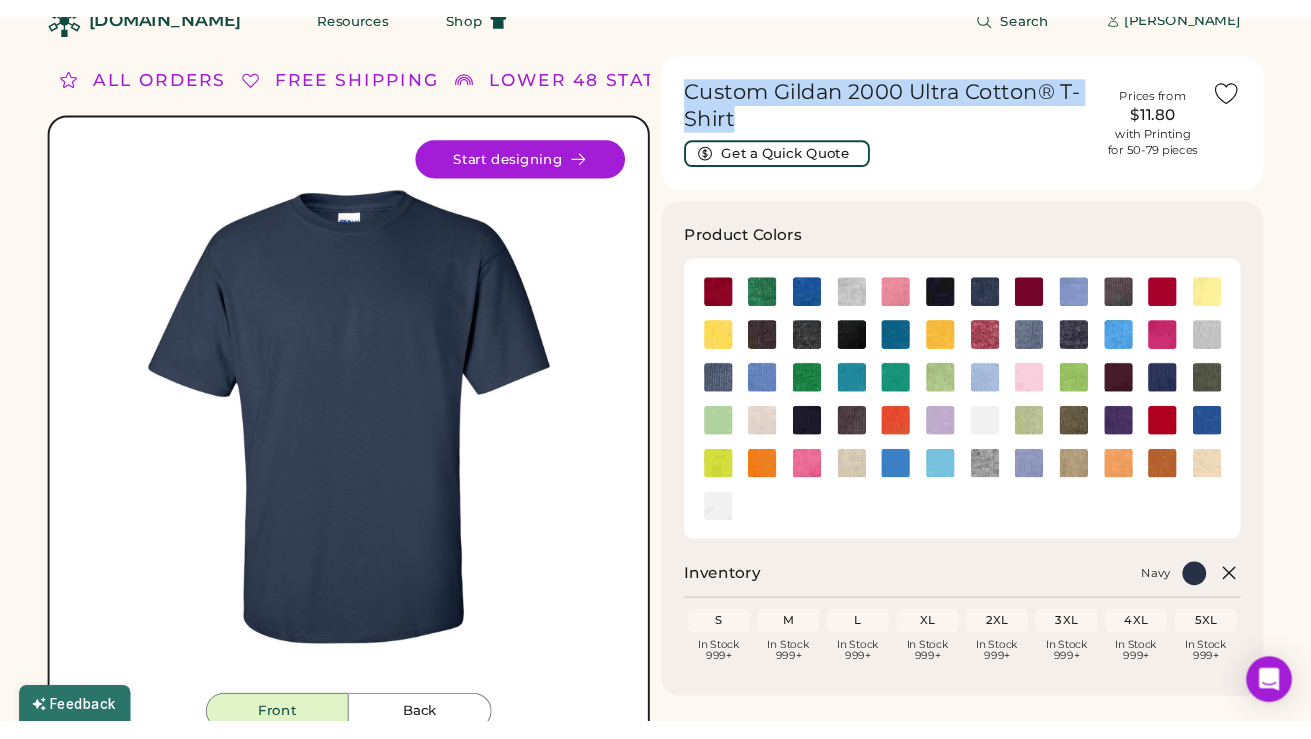 scroll, scrollTop: 0, scrollLeft: 0, axis: both 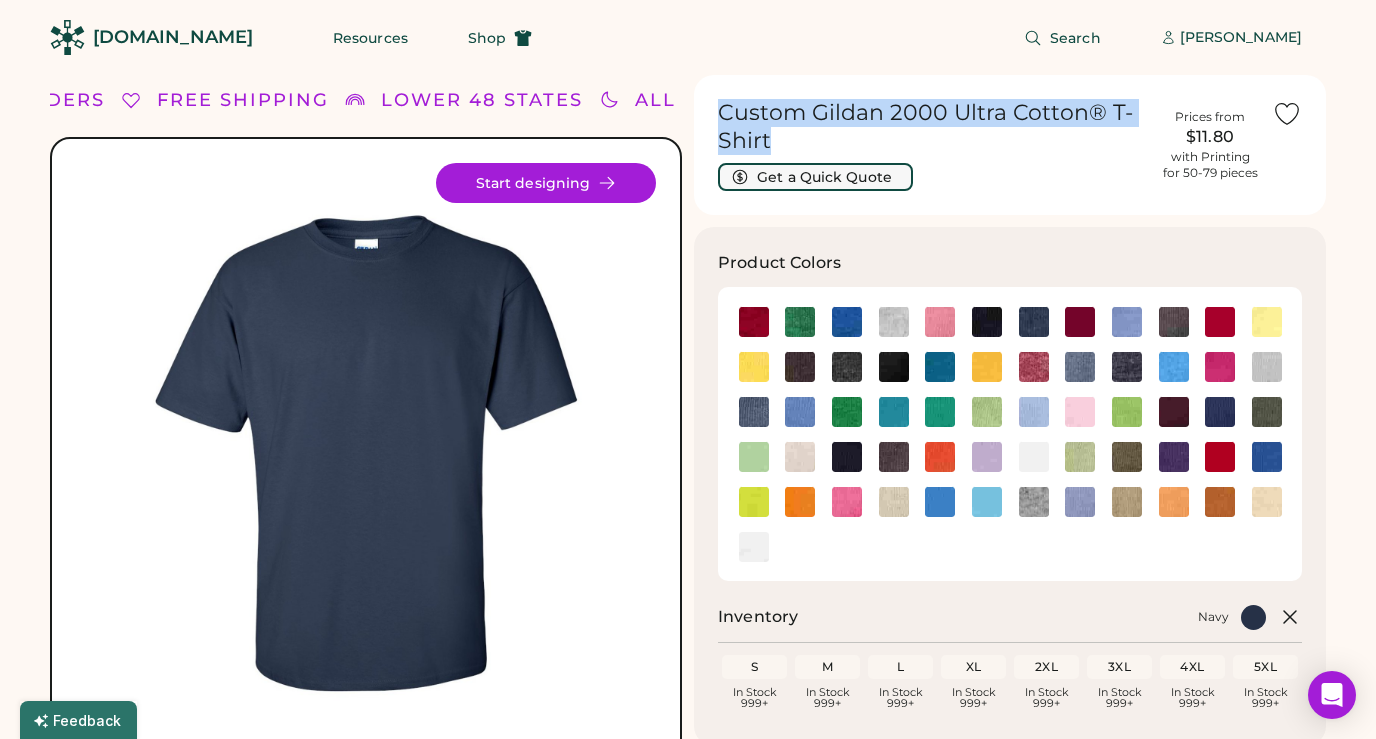 click on "Get a Quick Quote" at bounding box center (815, 177) 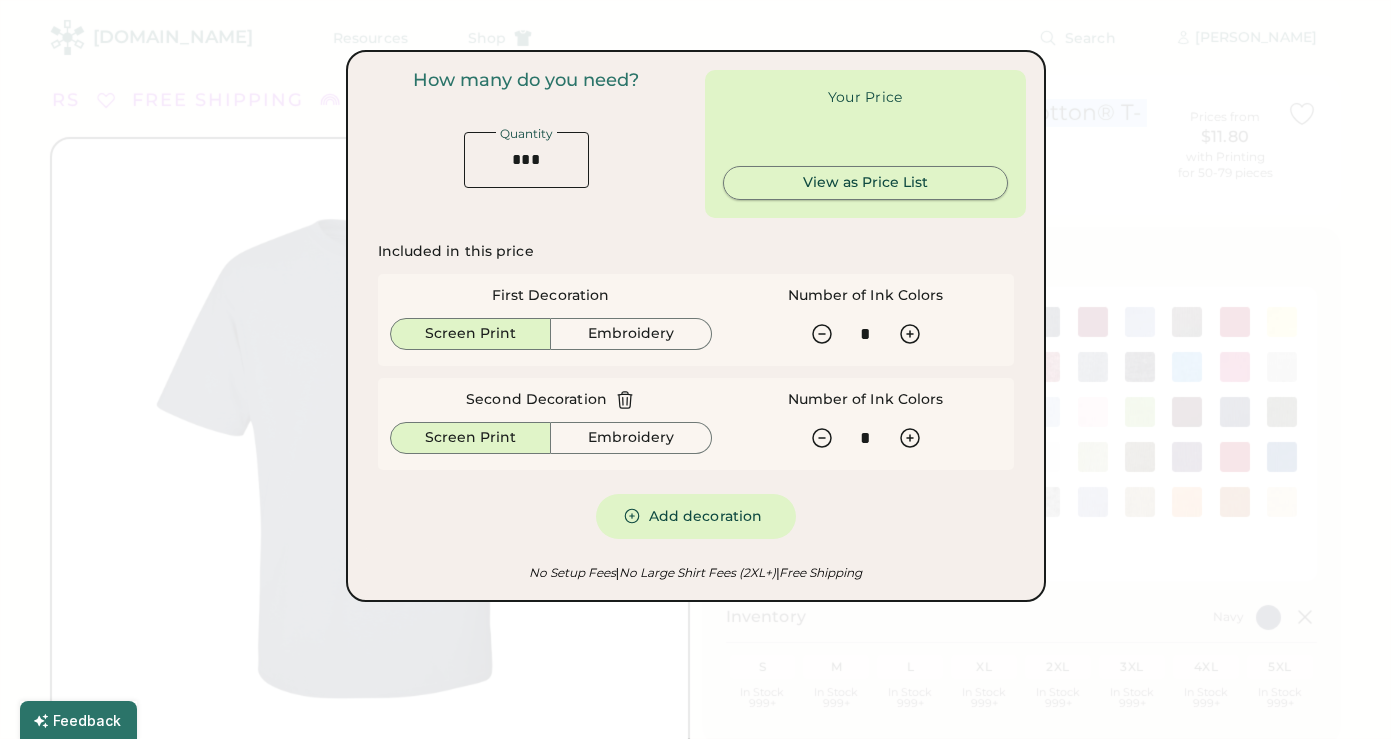 type on "******" 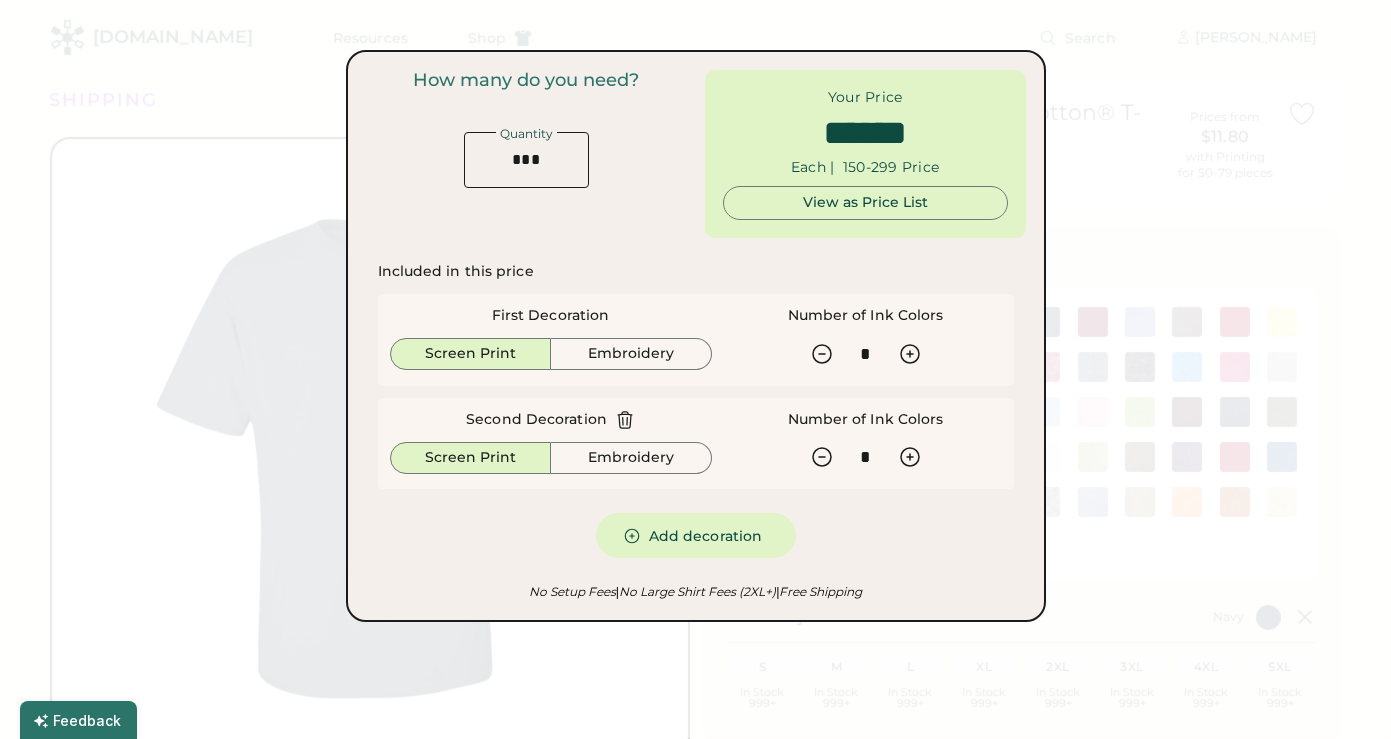 drag, startPoint x: 542, startPoint y: 157, endPoint x: 457, endPoint y: 149, distance: 85.37564 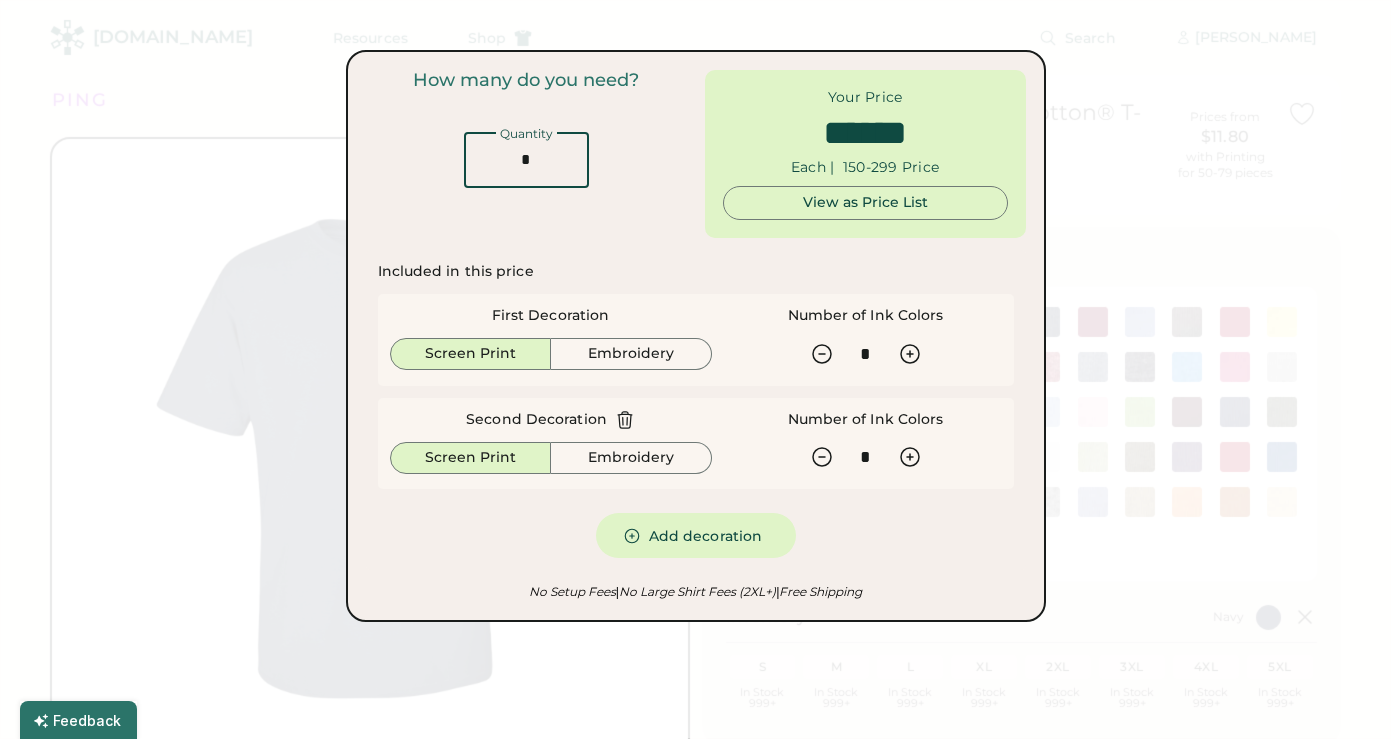 type on "**" 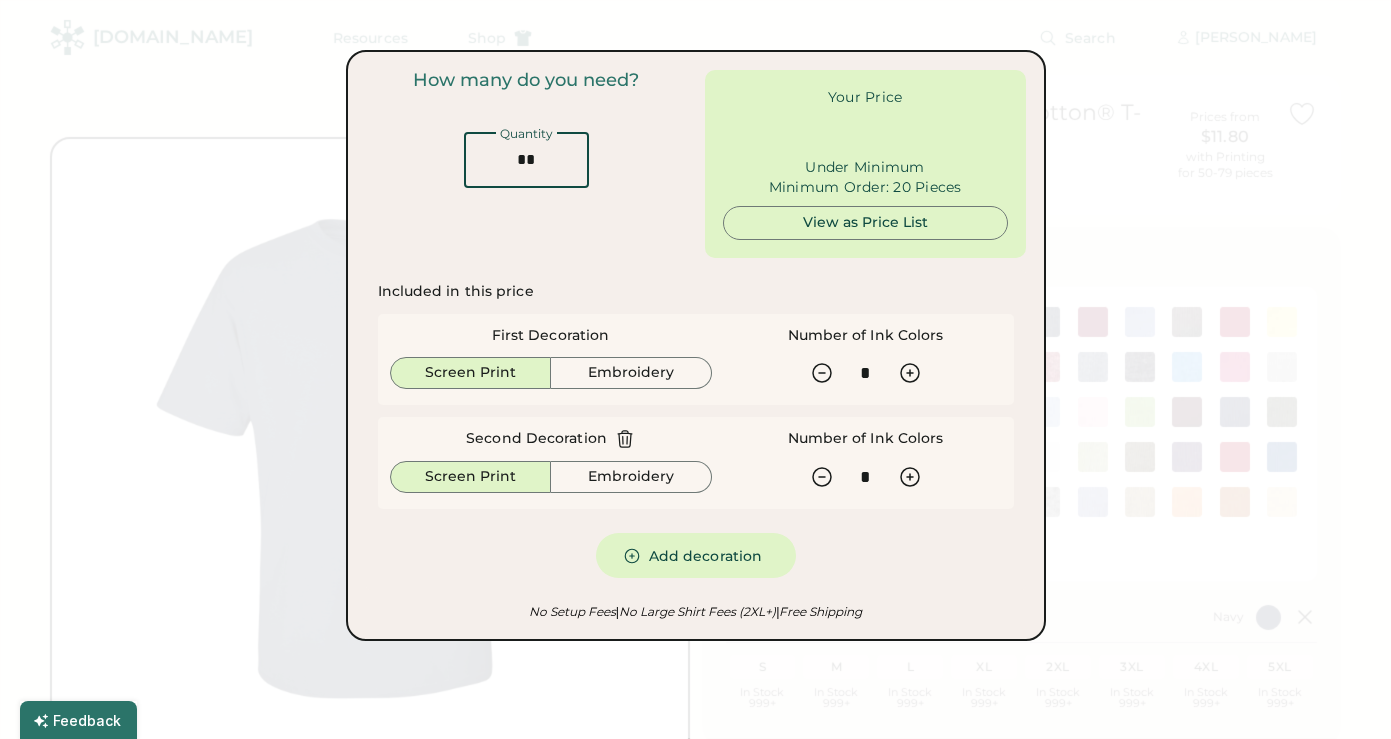 type on "******" 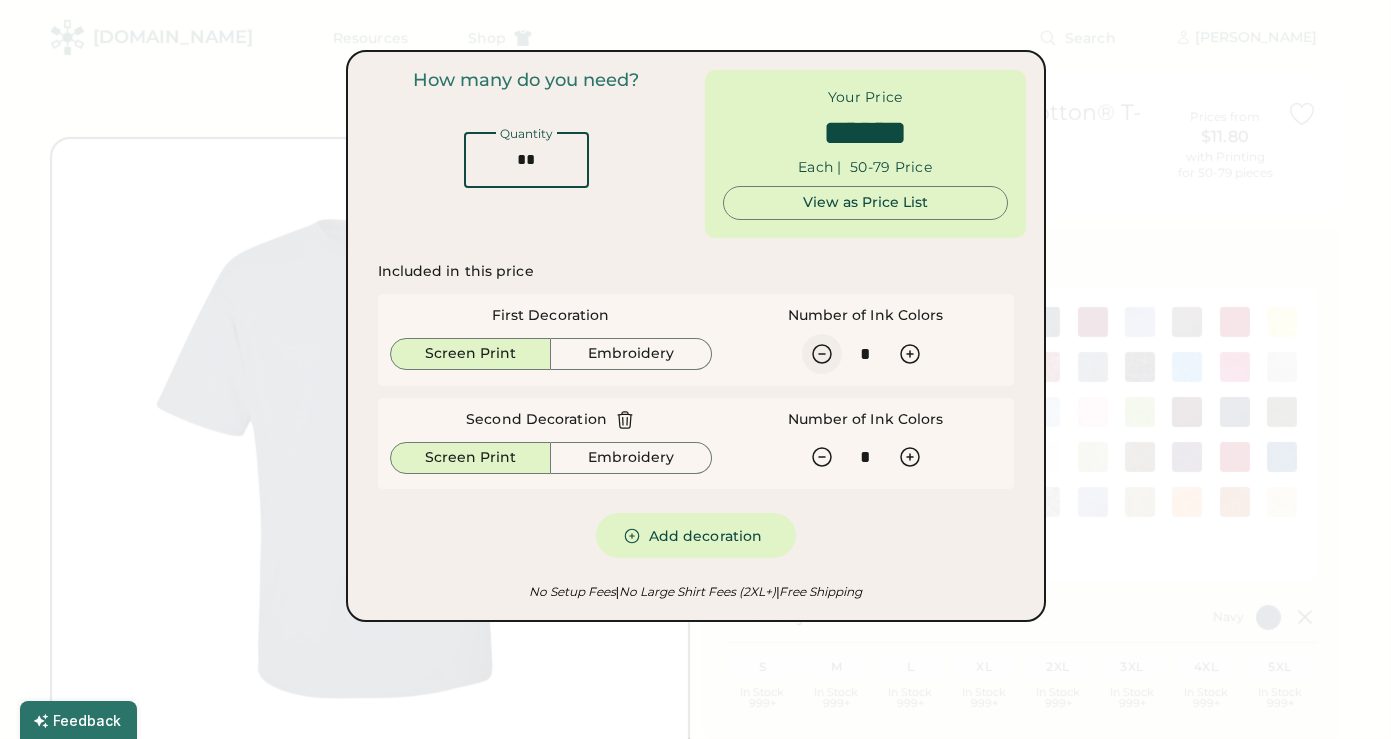 type on "**" 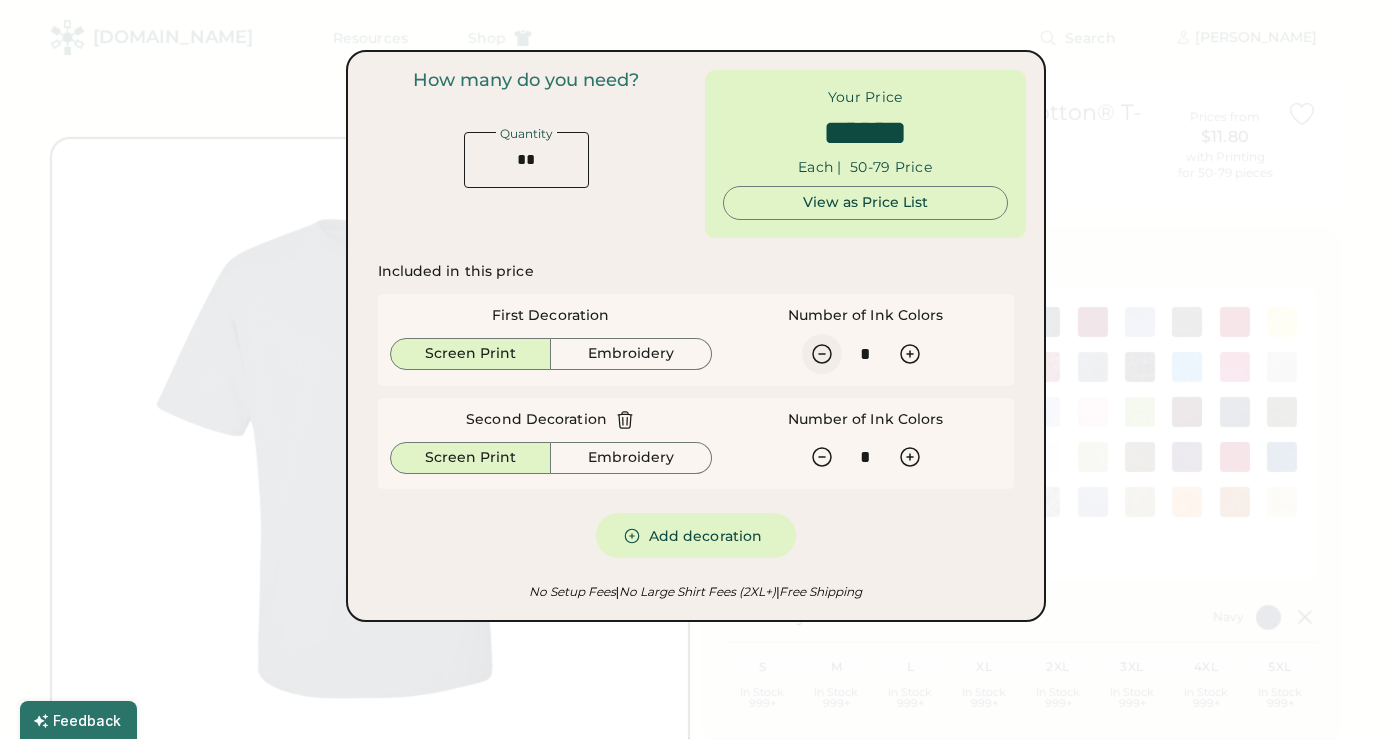 click 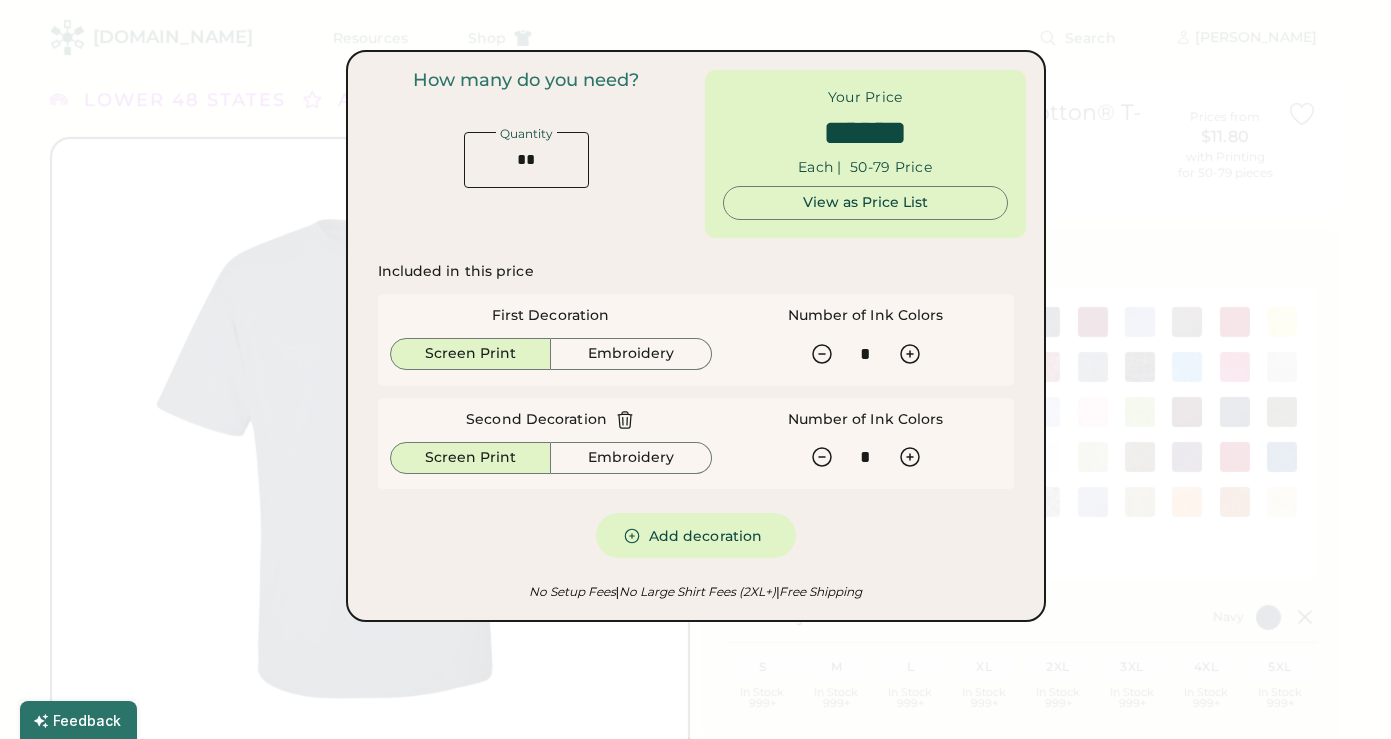 click at bounding box center (695, 369) 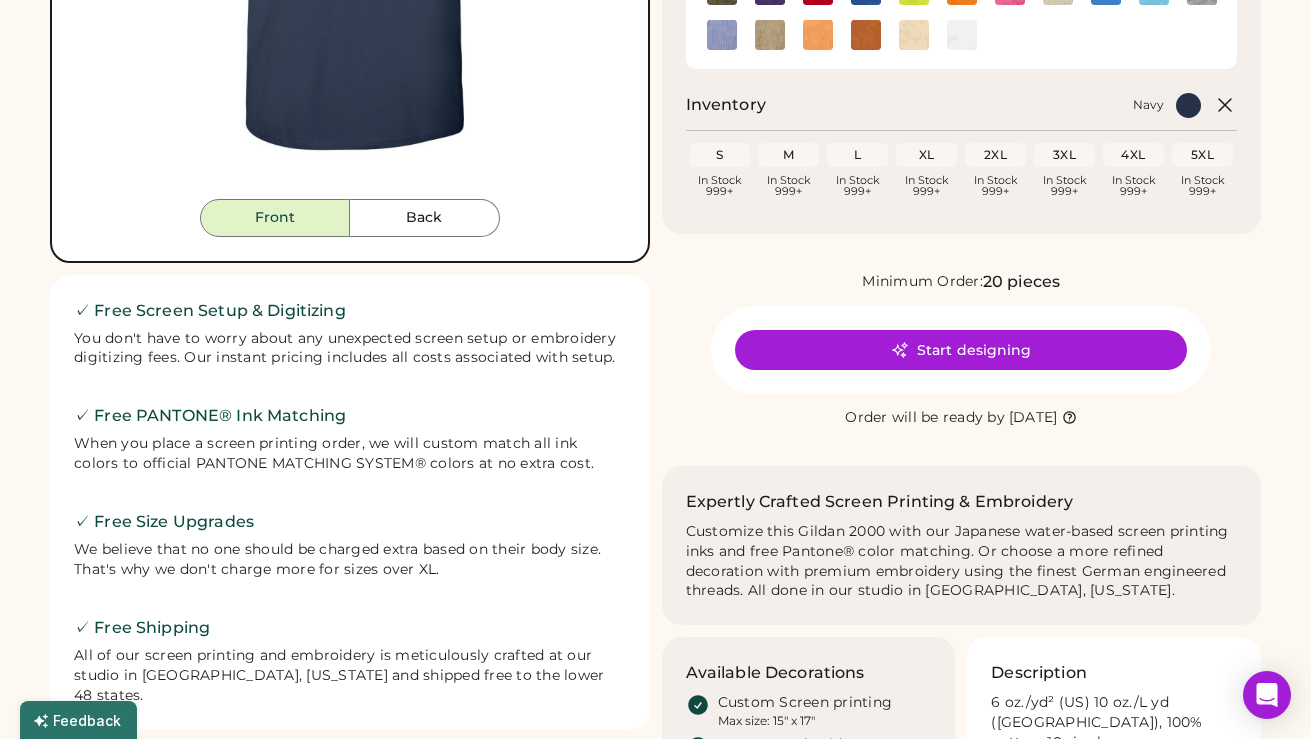 scroll, scrollTop: 0, scrollLeft: 0, axis: both 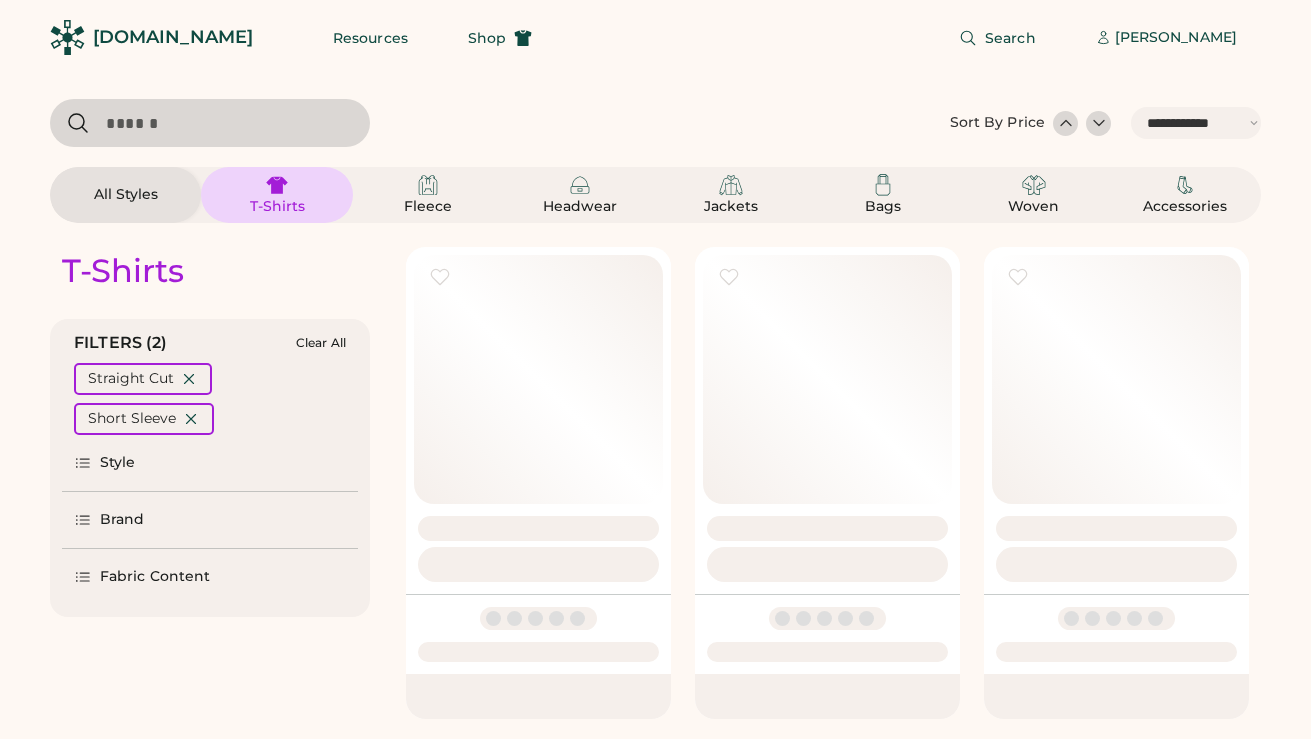 select on "*****" 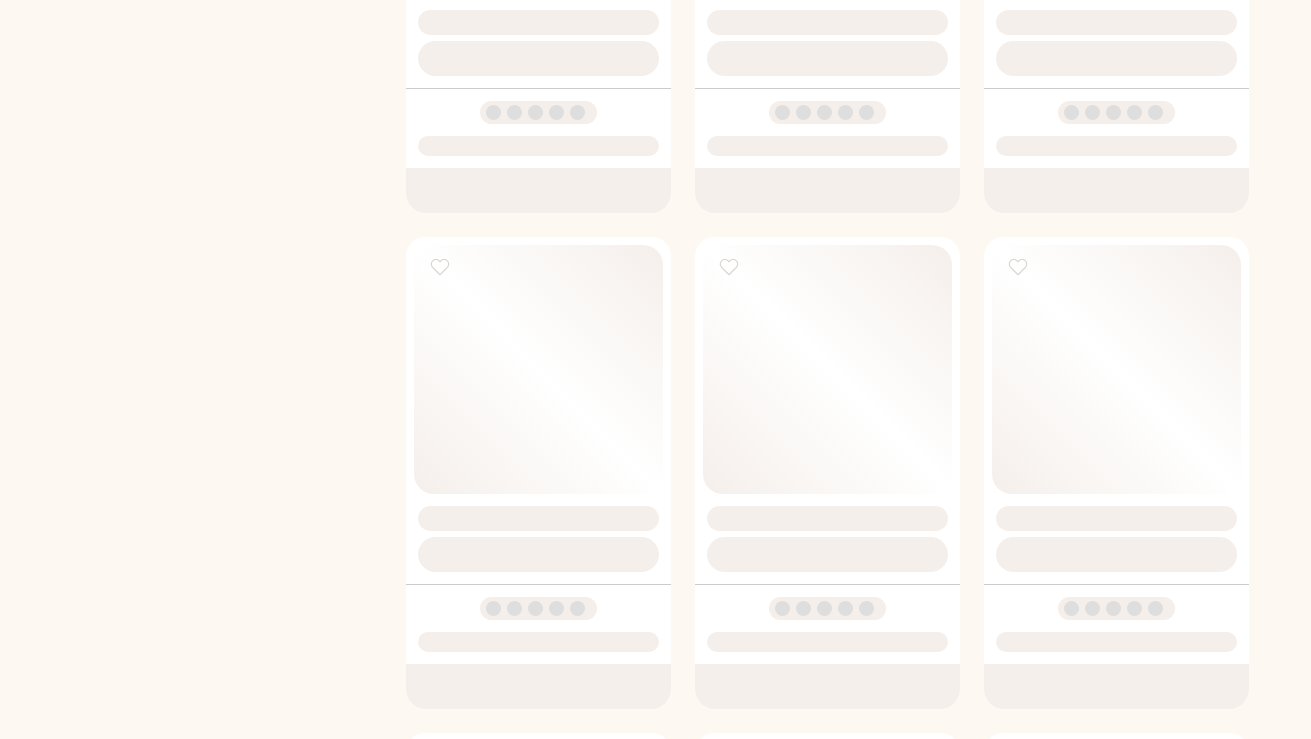 scroll, scrollTop: 0, scrollLeft: 0, axis: both 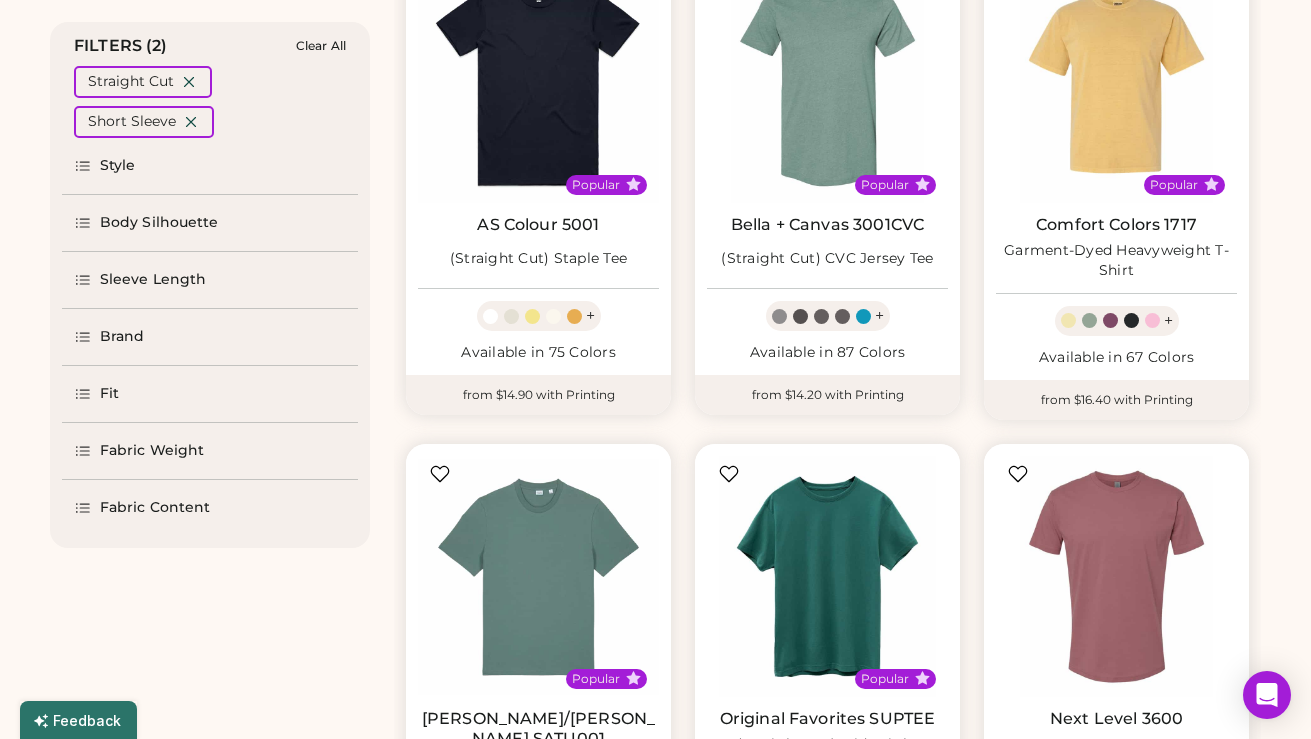 click on "Body Silhouette" at bounding box center (159, 223) 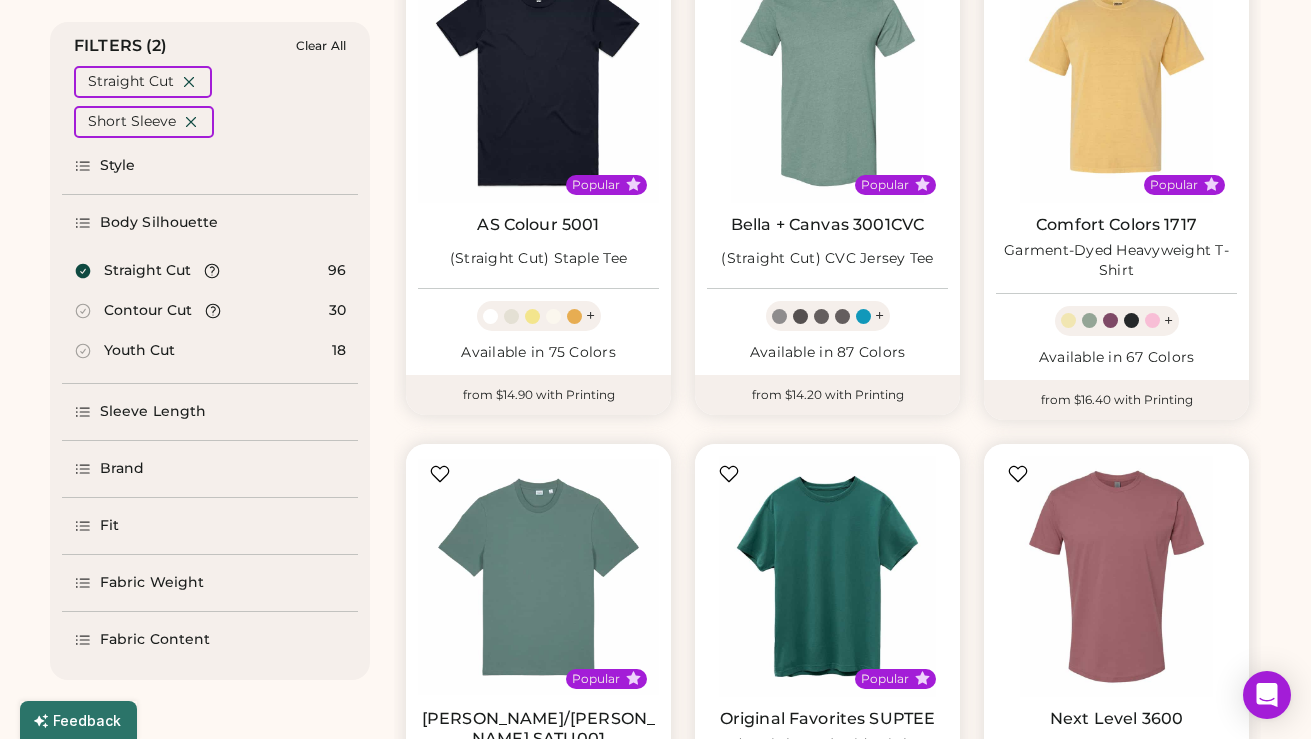 click 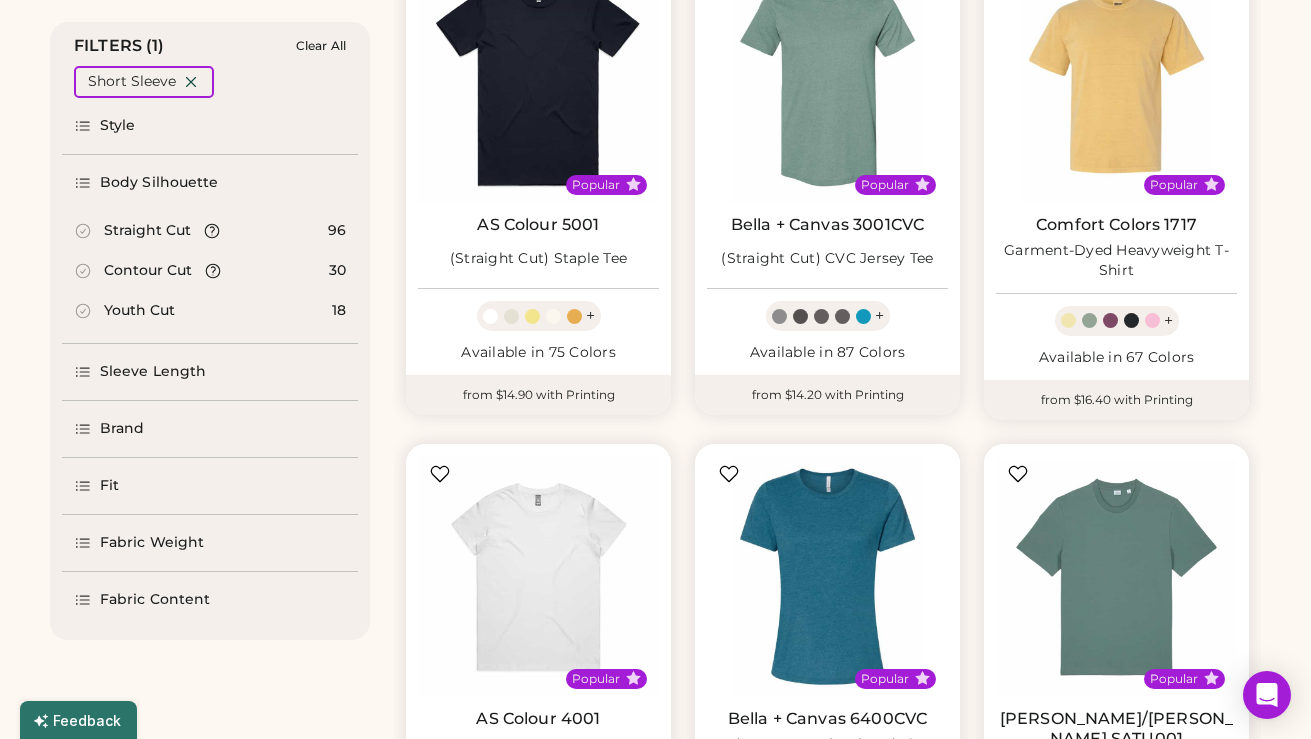 click 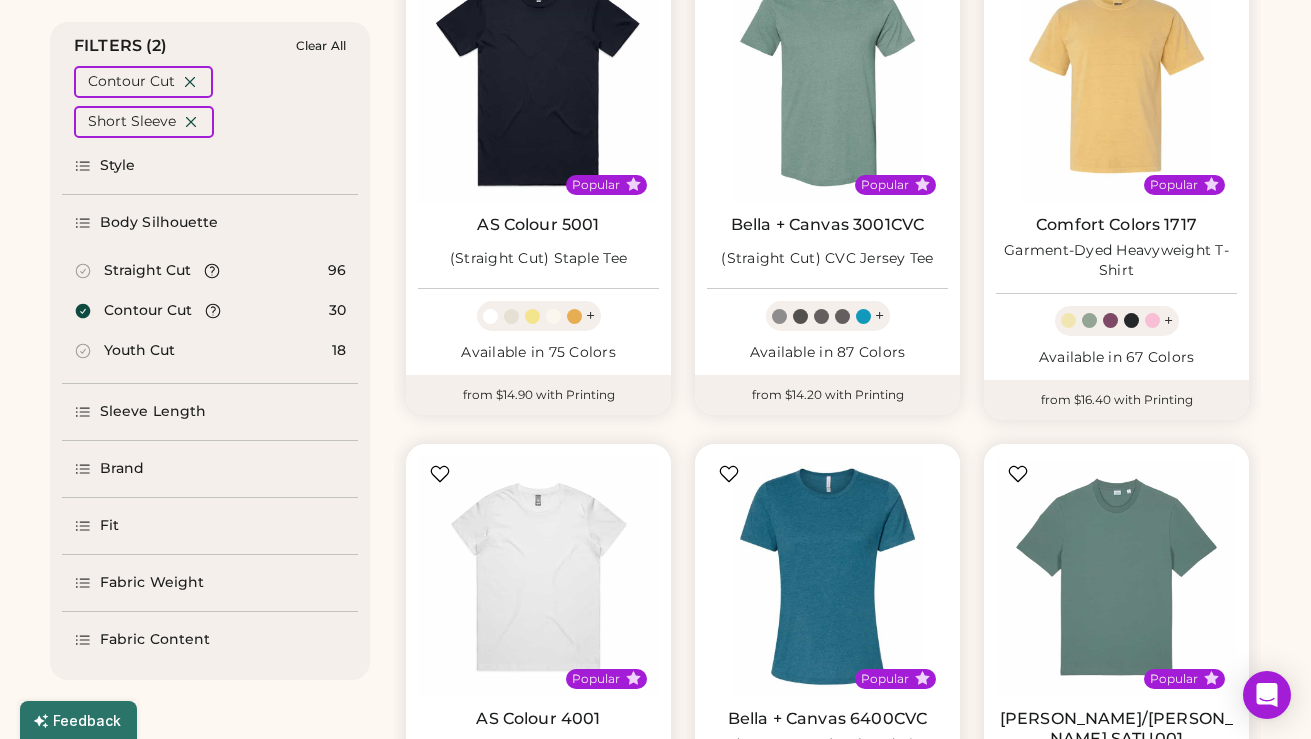 select on "*" 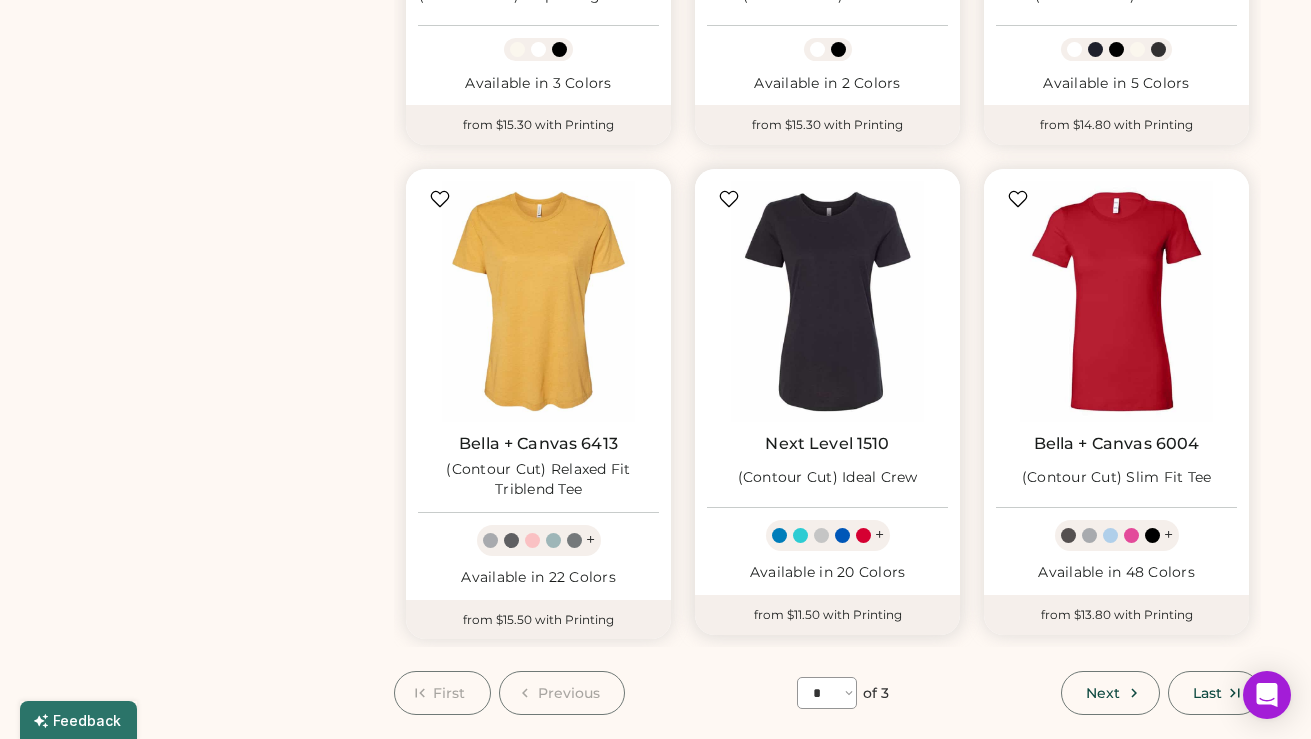 scroll, scrollTop: 1575, scrollLeft: 0, axis: vertical 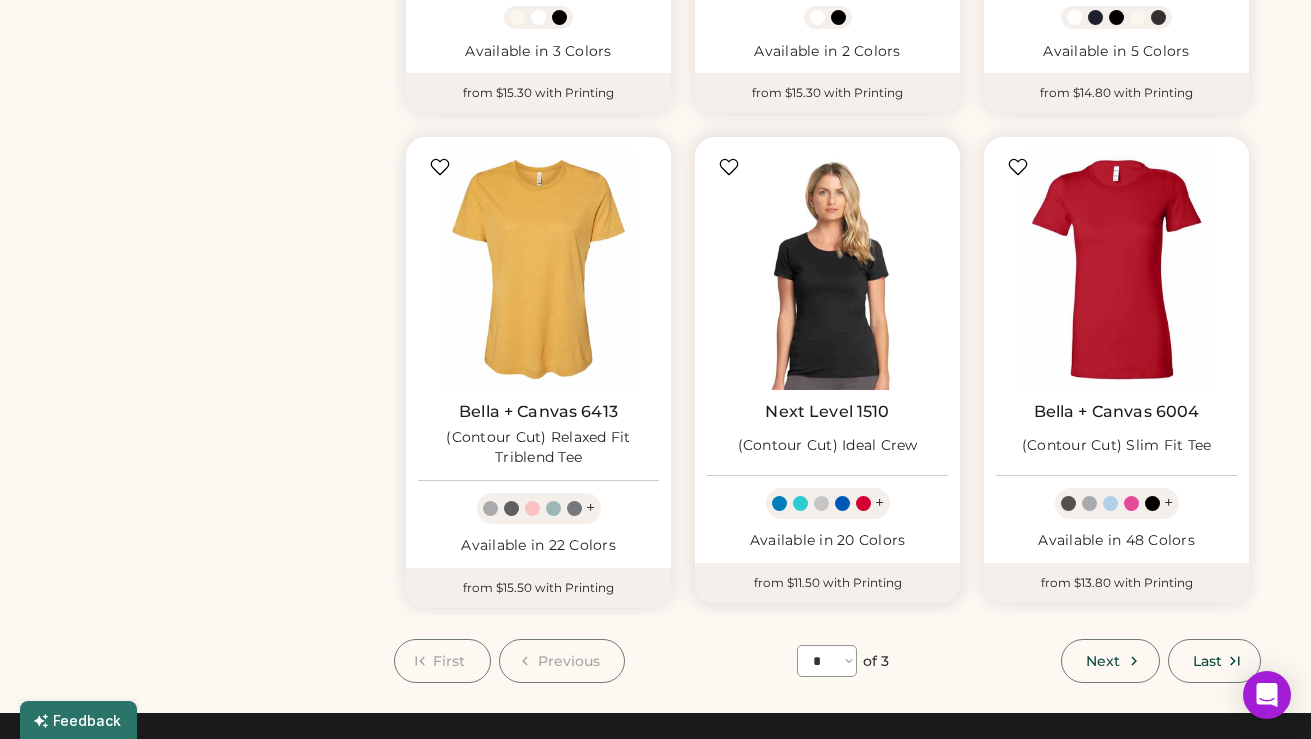click at bounding box center (827, 269) 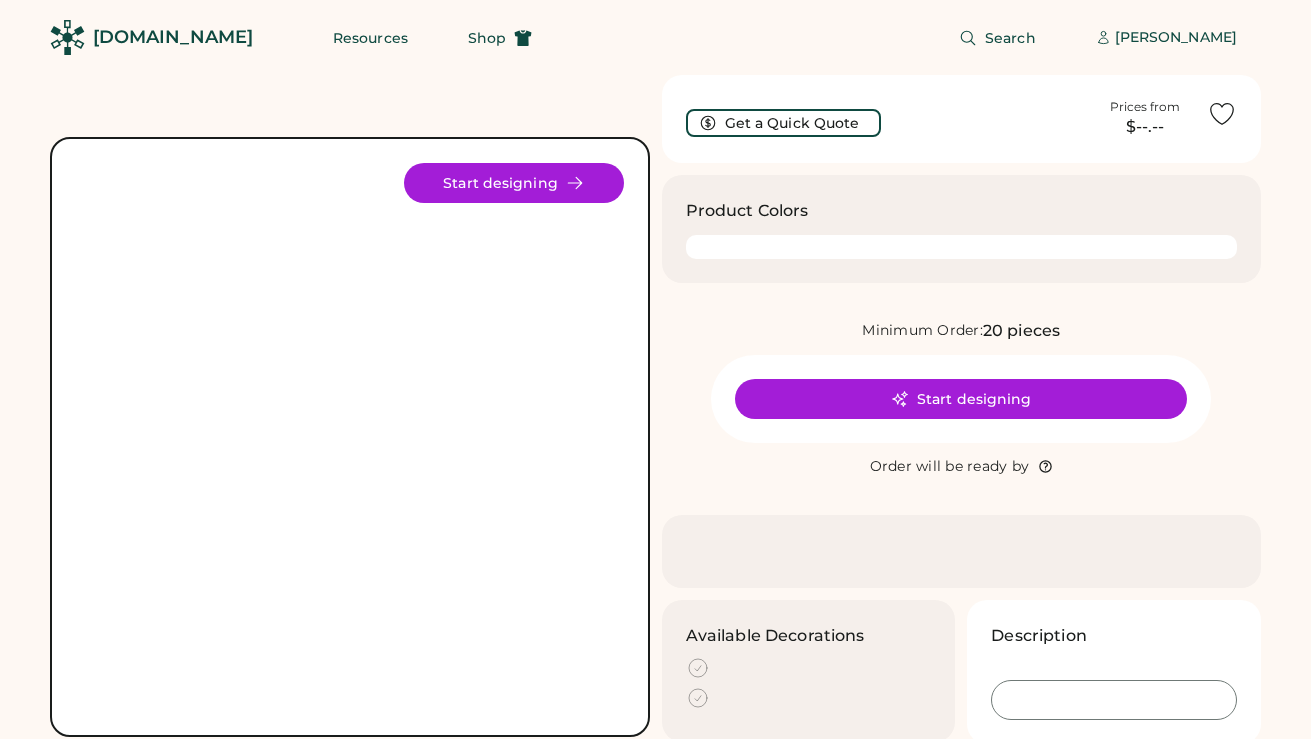 scroll, scrollTop: 0, scrollLeft: 0, axis: both 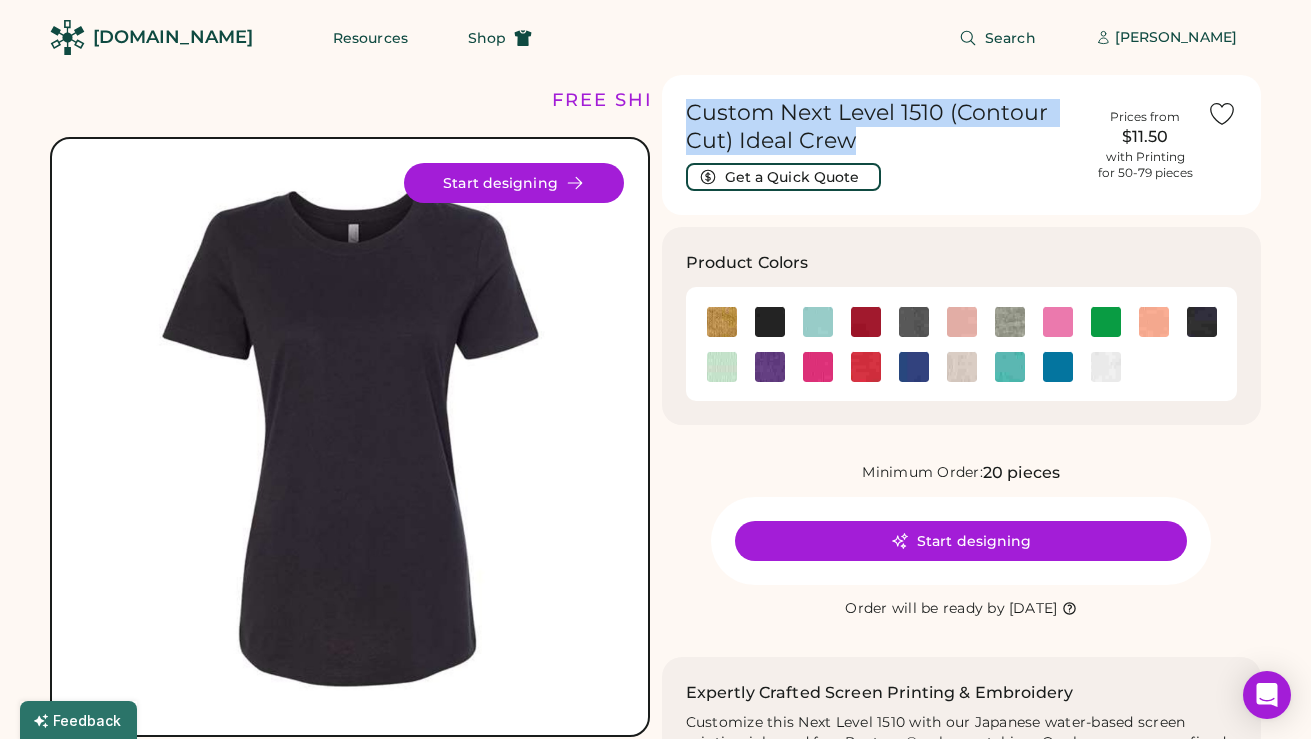 drag, startPoint x: 867, startPoint y: 139, endPoint x: 670, endPoint y: 121, distance: 197.82063 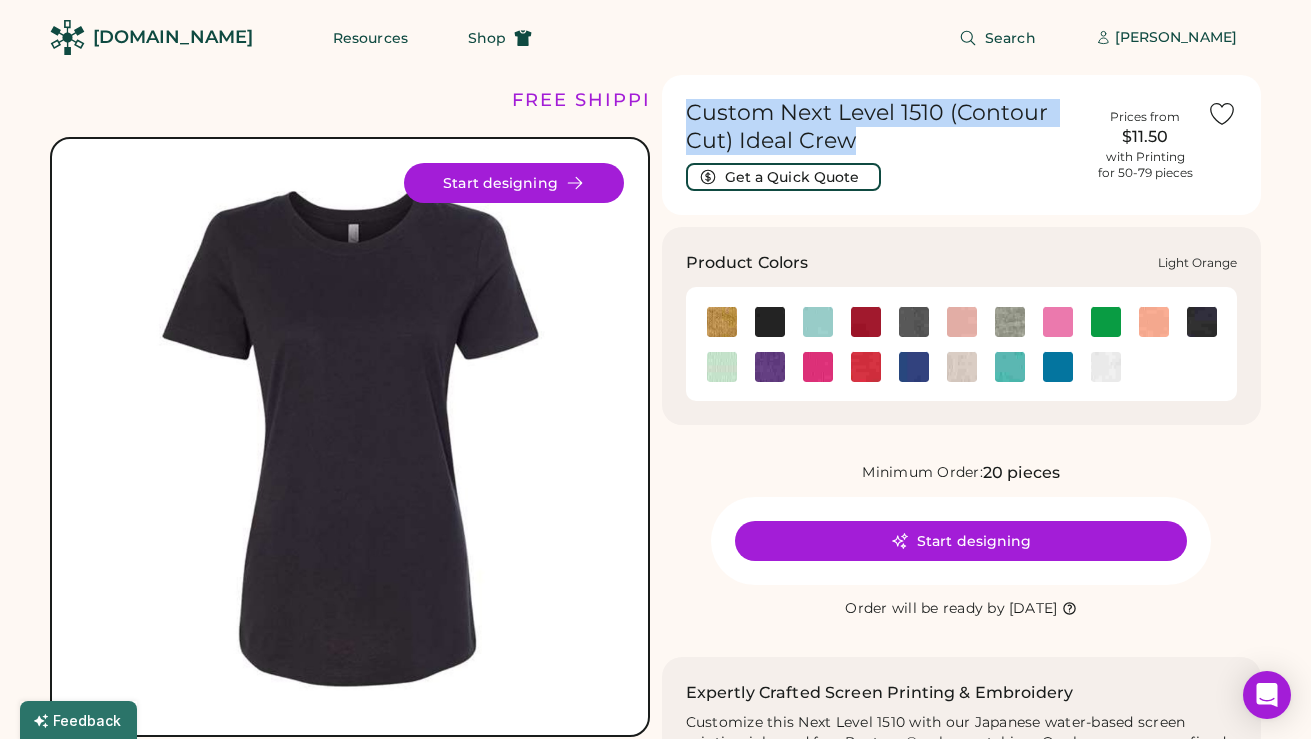 copy on "Custom Next Level 1510 (Contour Cut) Ideal Crew" 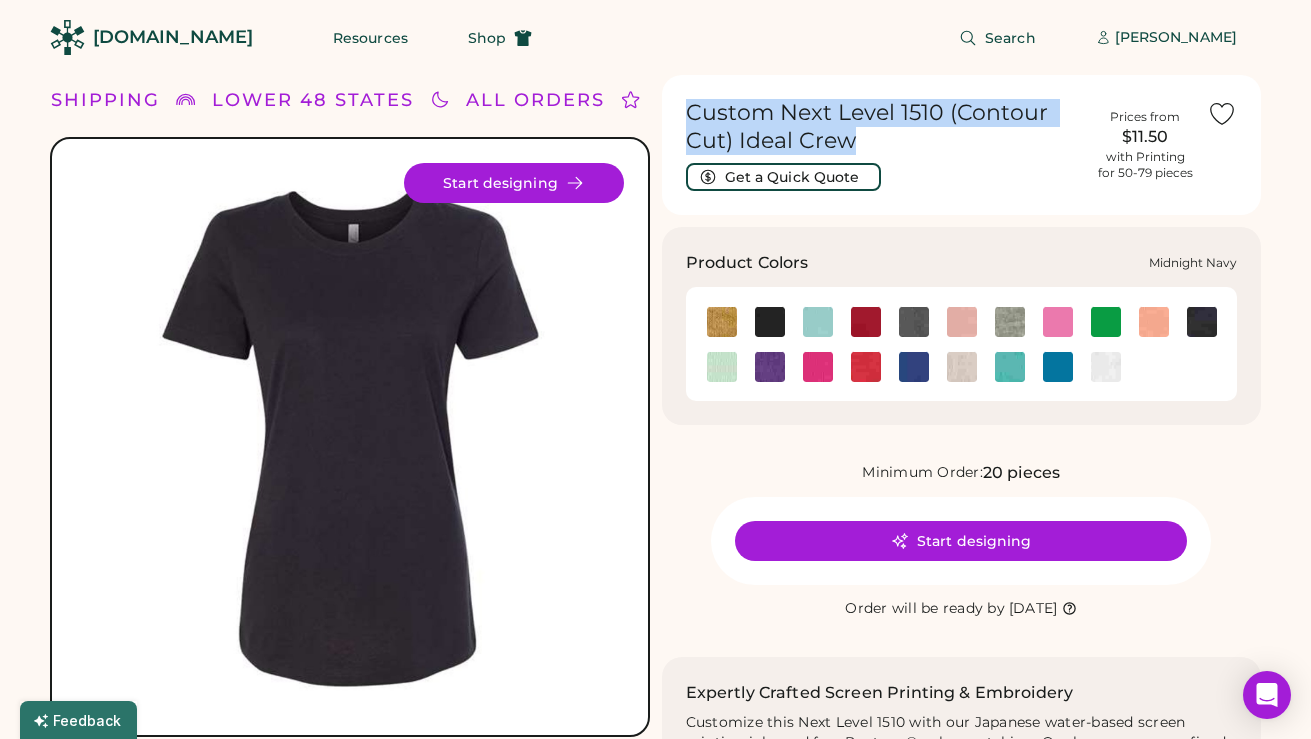 click 